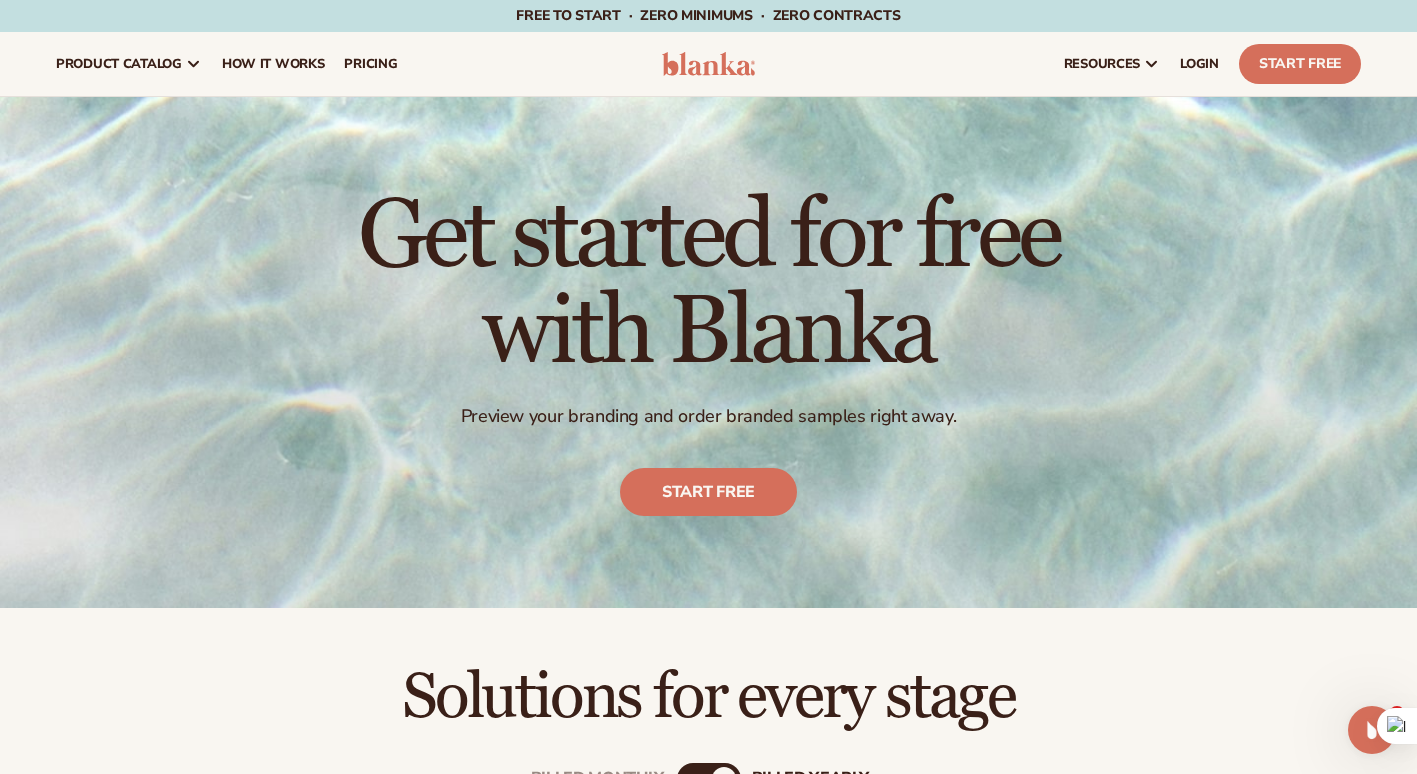 scroll, scrollTop: 0, scrollLeft: 0, axis: both 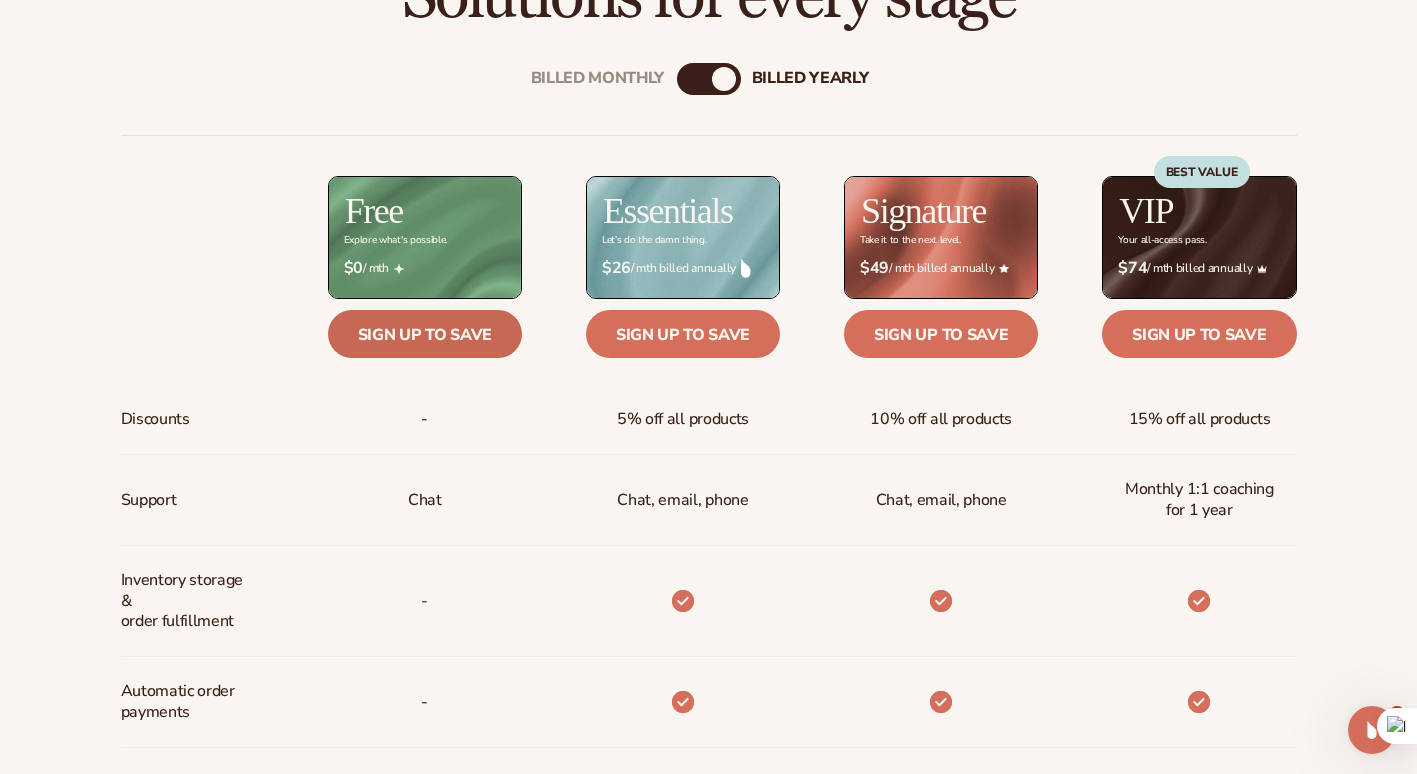 click on "Sign up to save" at bounding box center [425, 334] 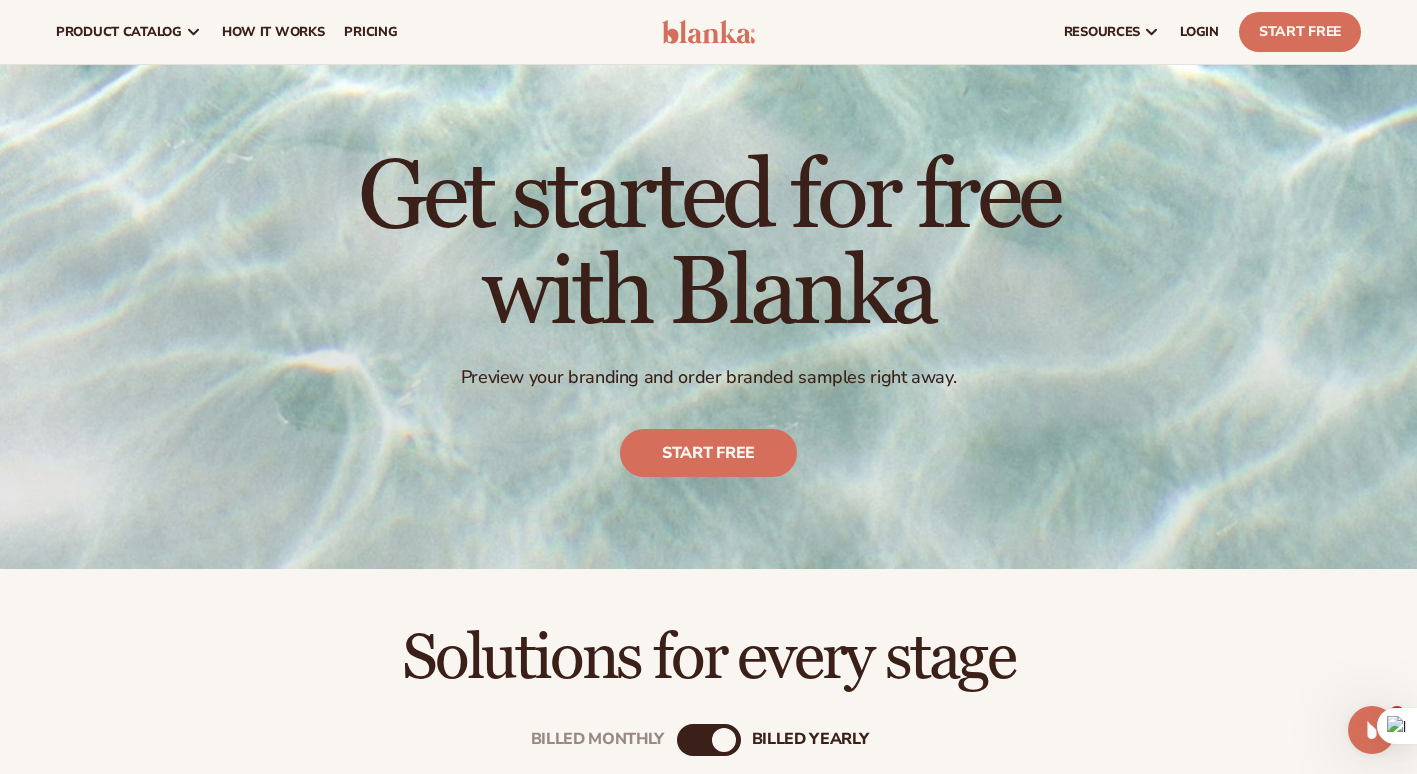 scroll, scrollTop: 0, scrollLeft: 0, axis: both 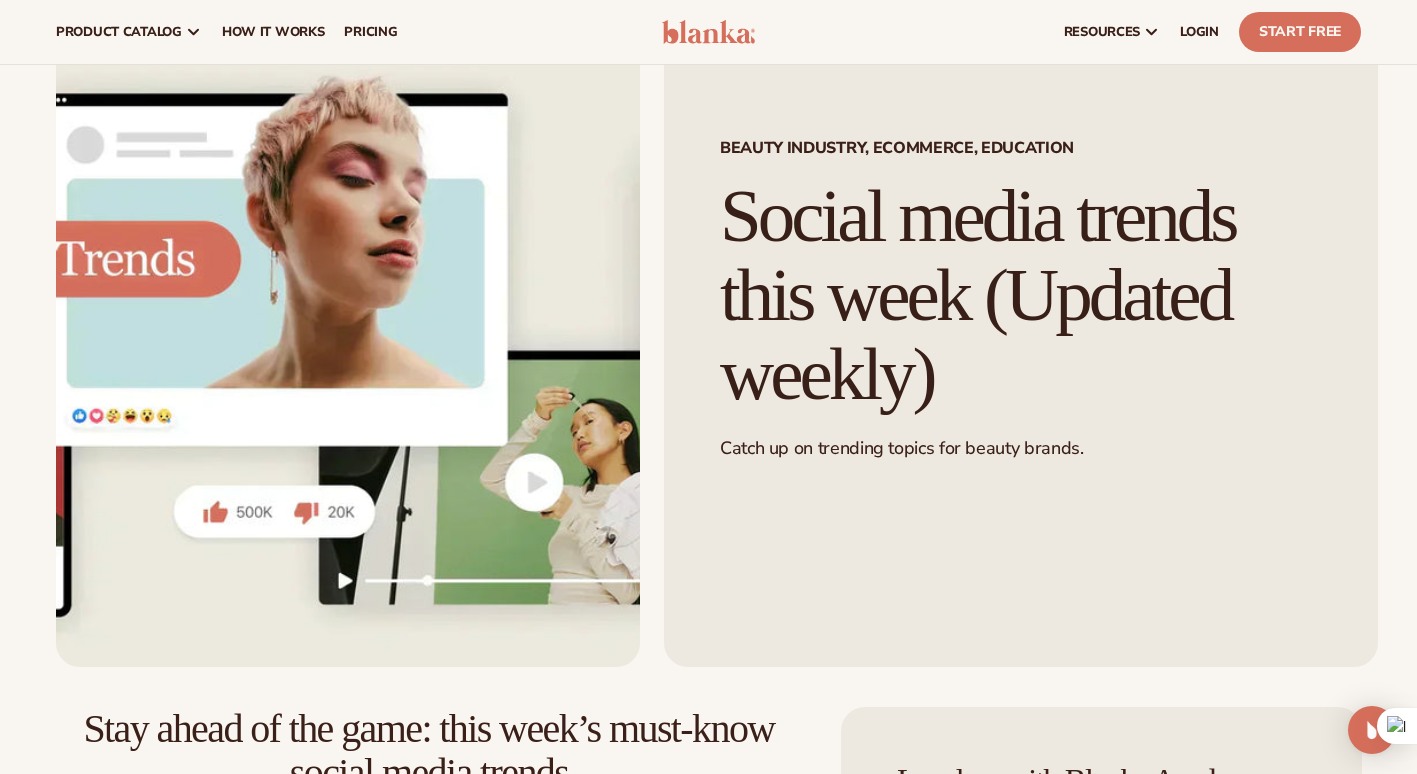 click on "Social media trends this week (Updated weekly)" at bounding box center (1021, 295) 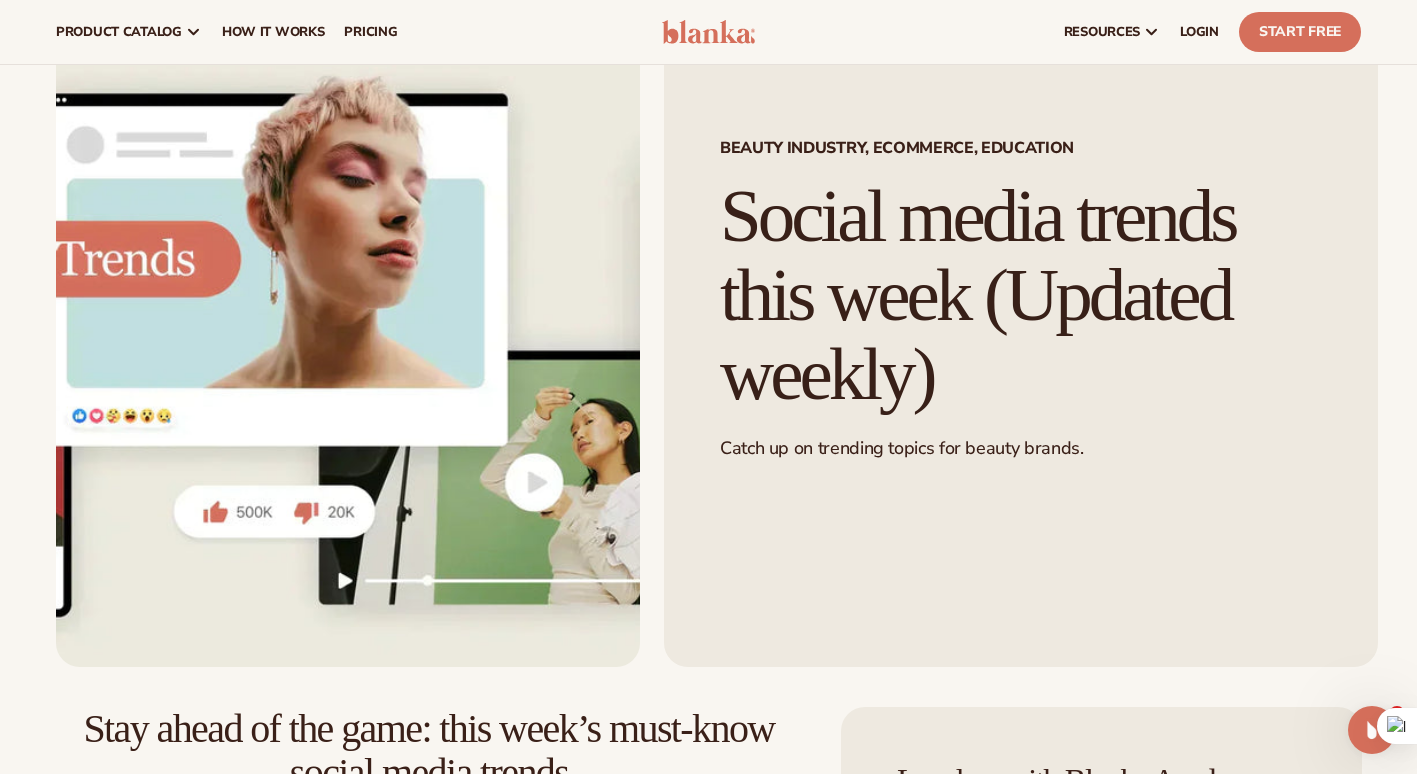 scroll, scrollTop: 0, scrollLeft: 0, axis: both 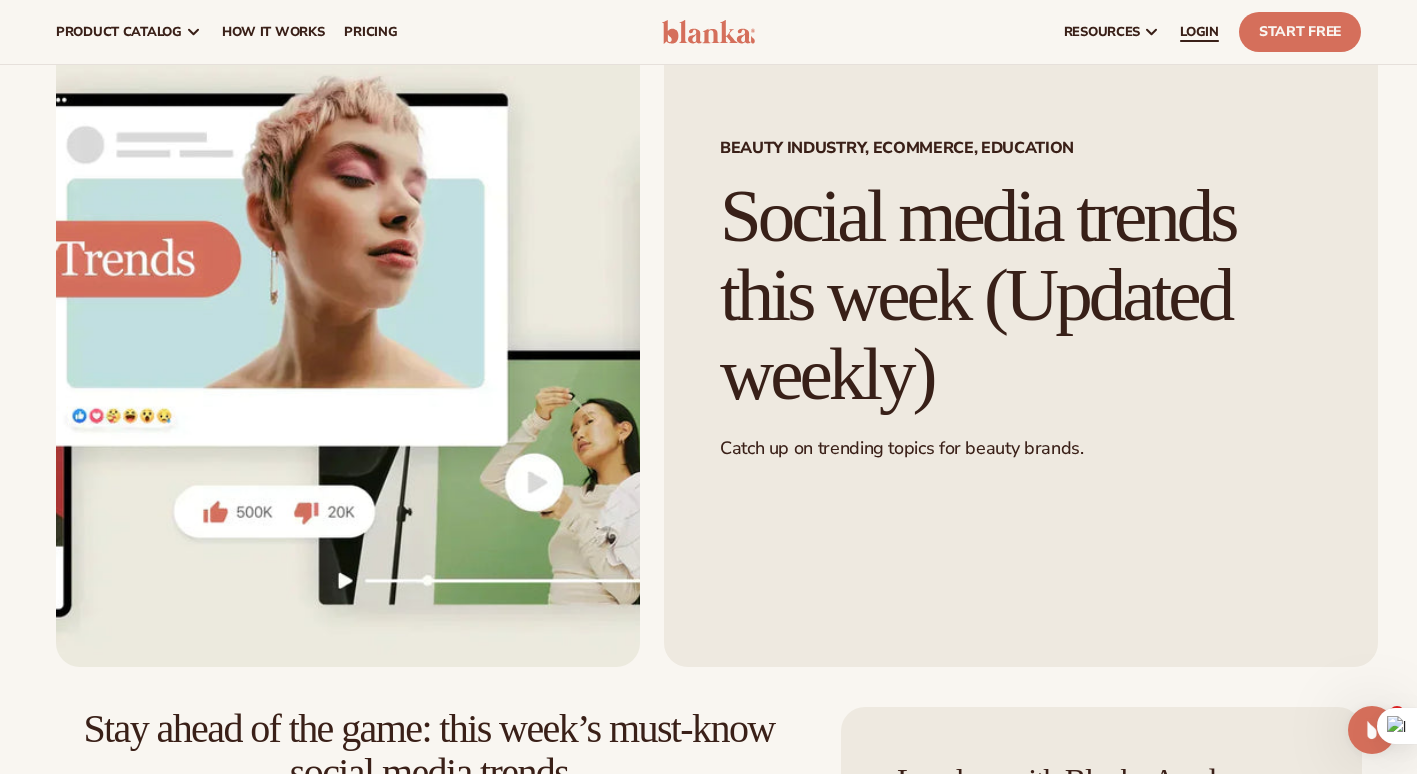 click on "LOGIN" at bounding box center [1199, 32] 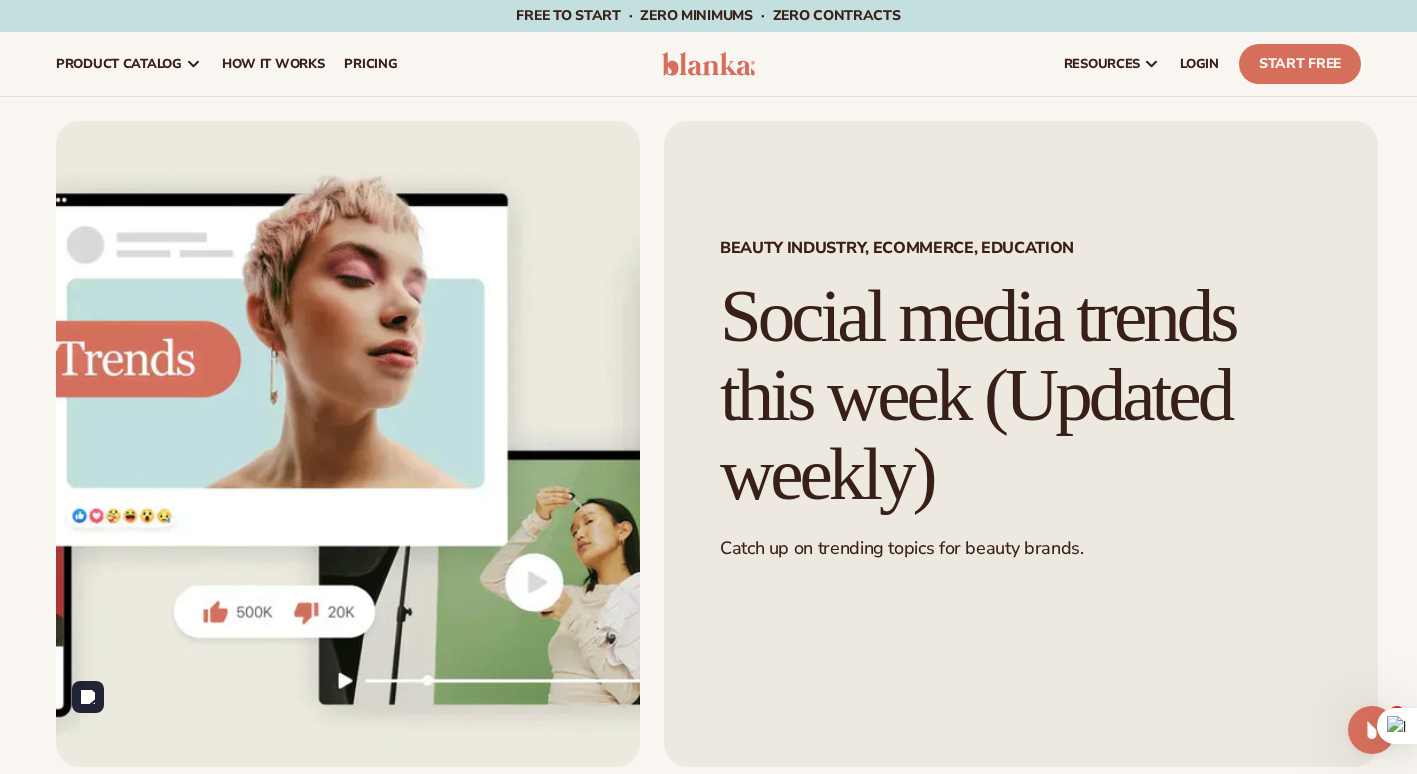 scroll, scrollTop: 0, scrollLeft: 0, axis: both 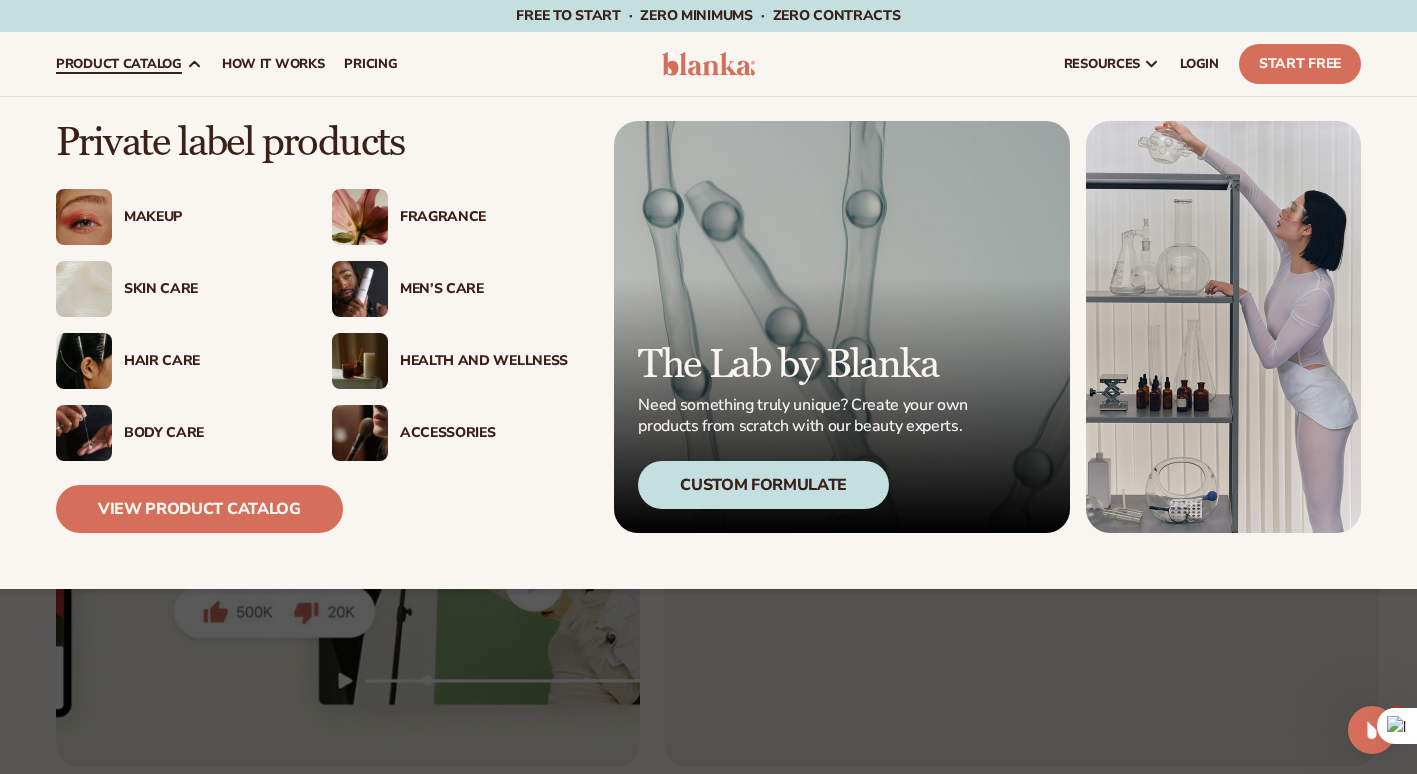 click on "Skin Care" at bounding box center (208, 289) 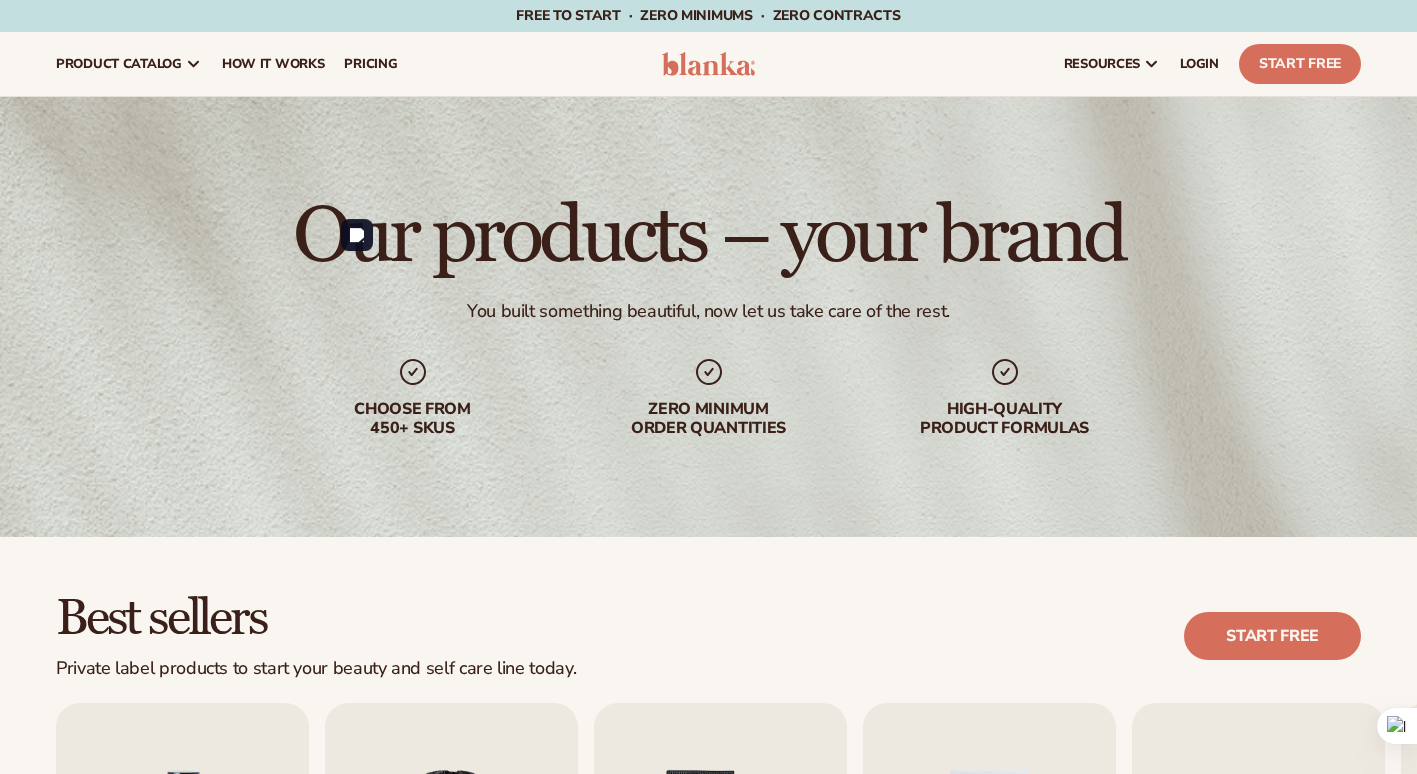 scroll, scrollTop: 500, scrollLeft: 0, axis: vertical 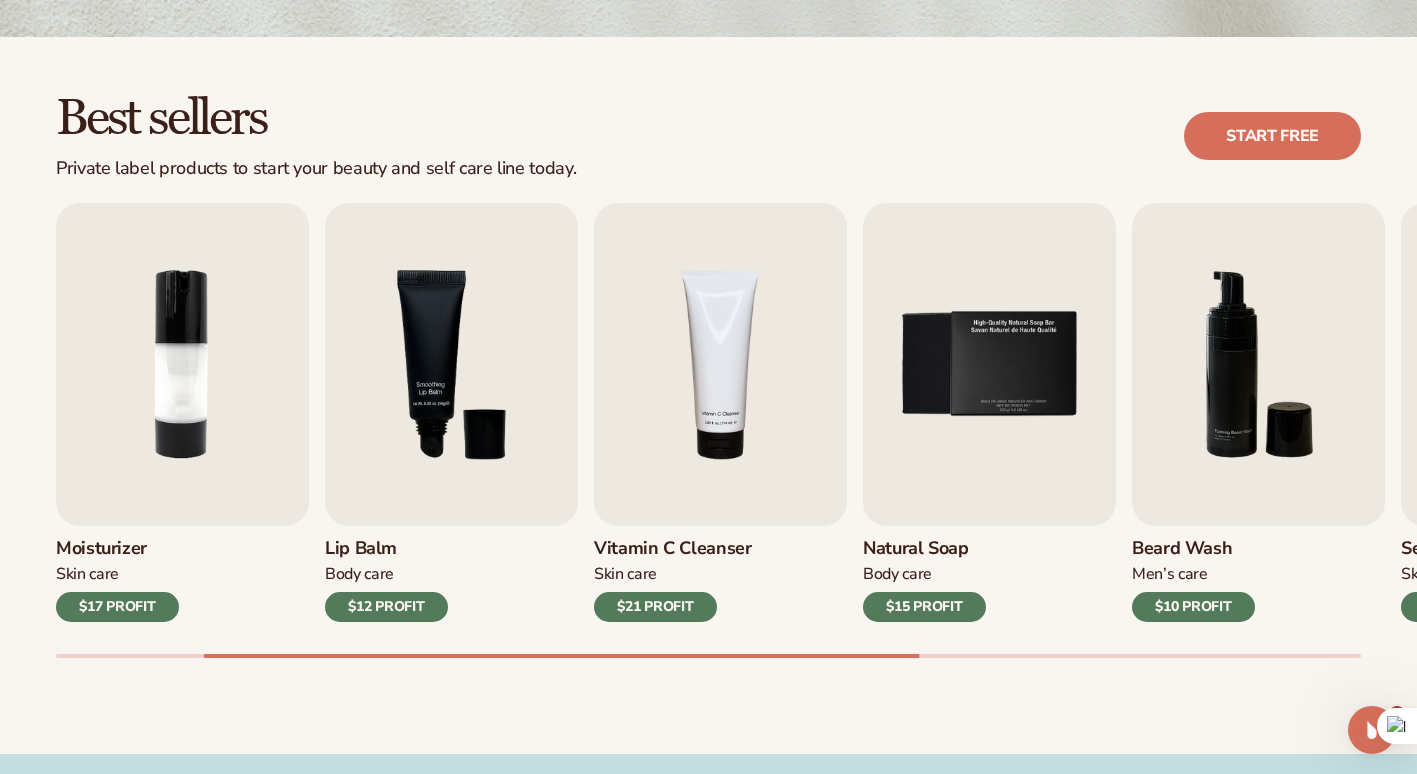 click on "Best sellers Private label products to start your beauty and self care line today.
Start free" at bounding box center [708, 136] 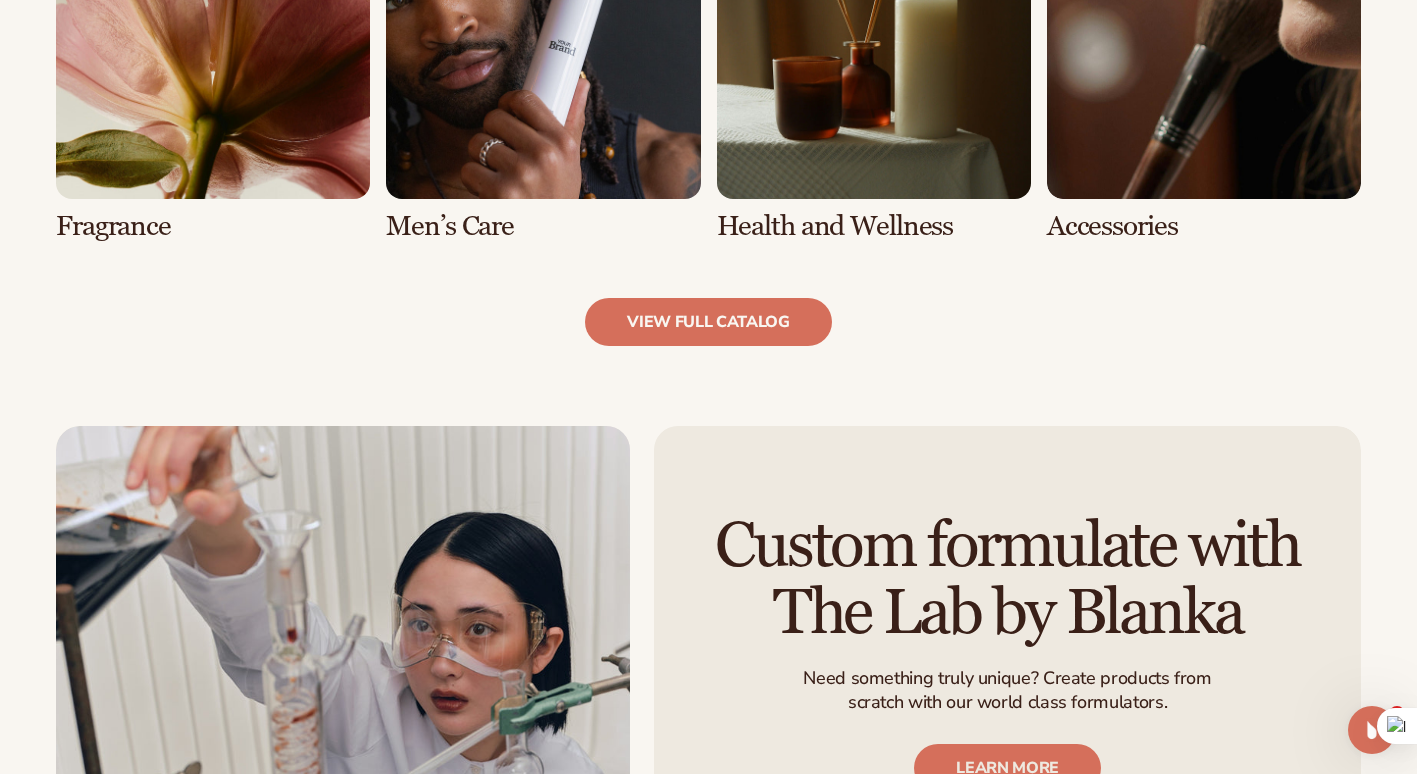 scroll, scrollTop: 2000, scrollLeft: 0, axis: vertical 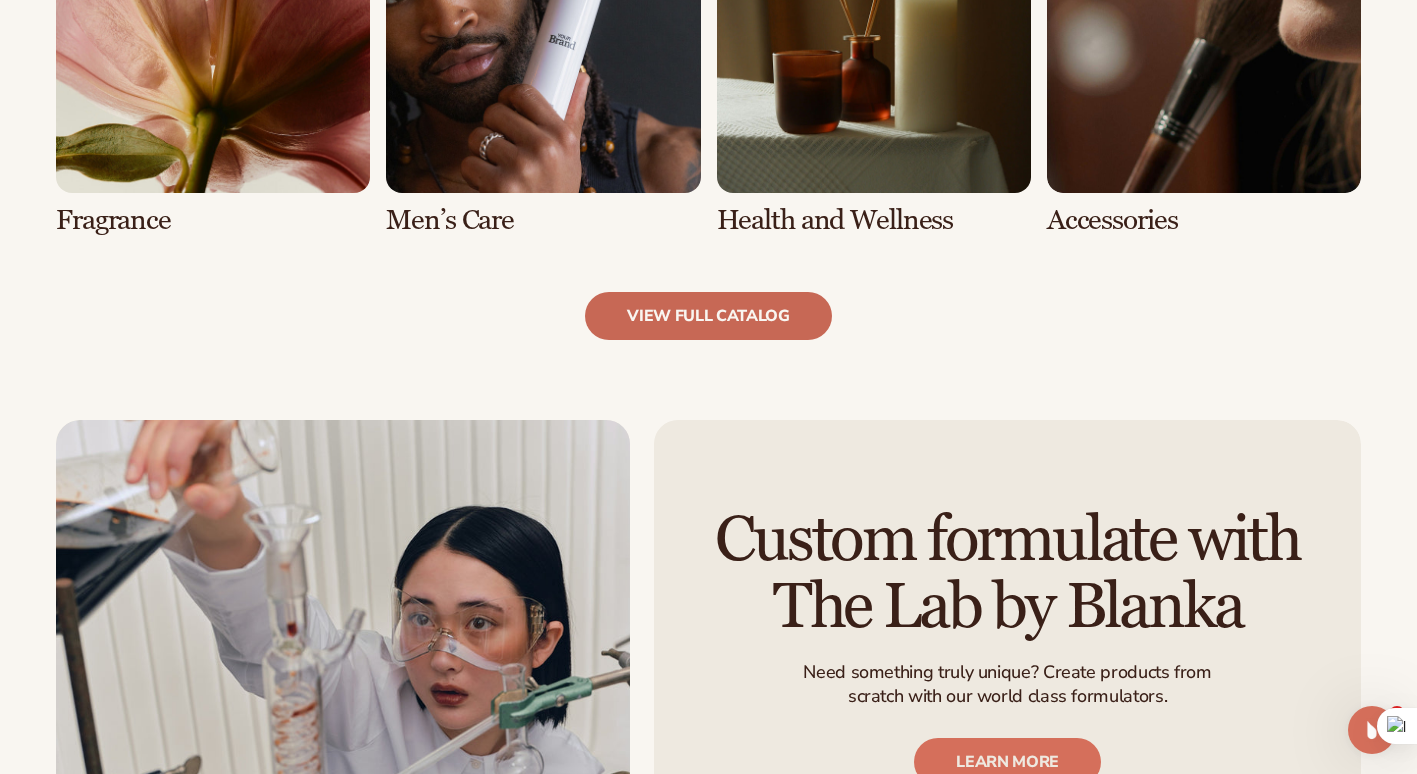 click on "view full catalog" at bounding box center [708, 316] 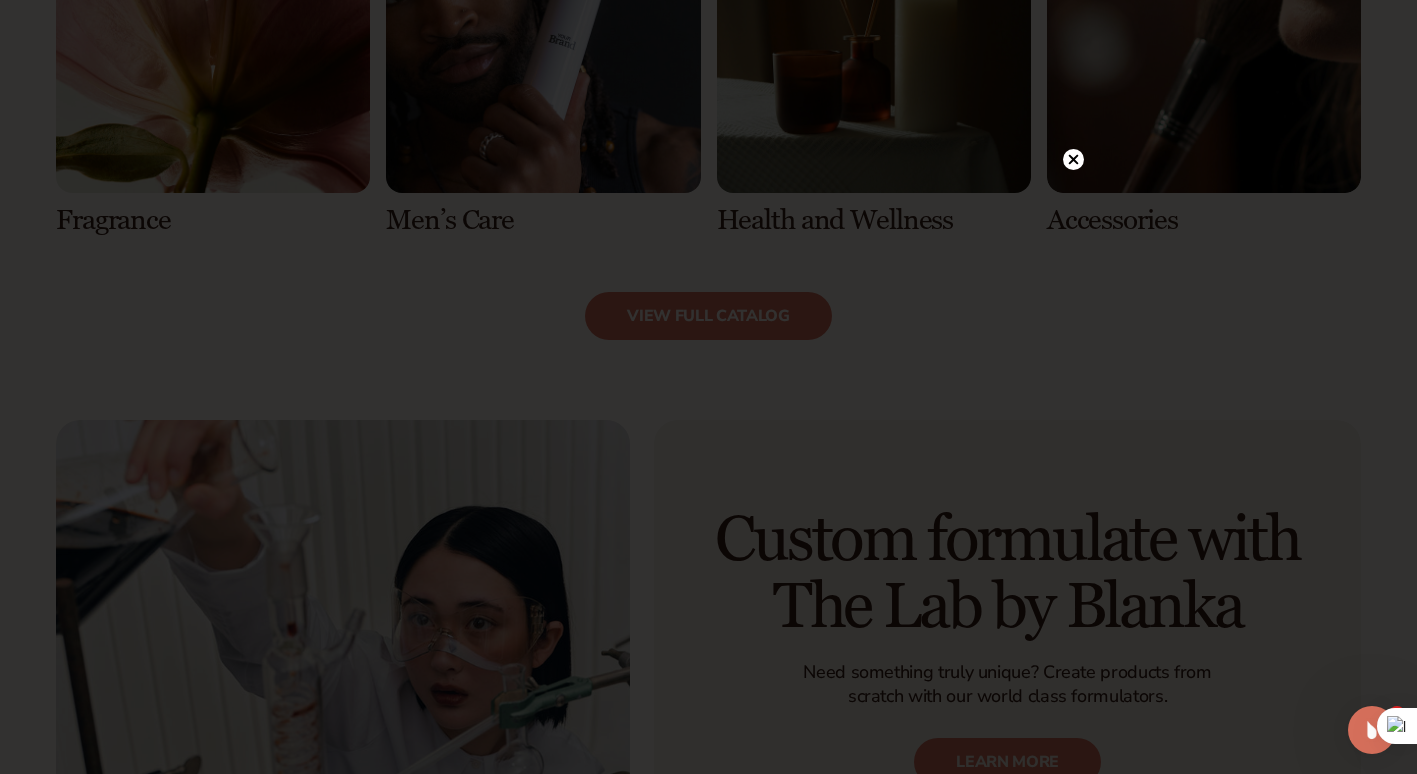 click 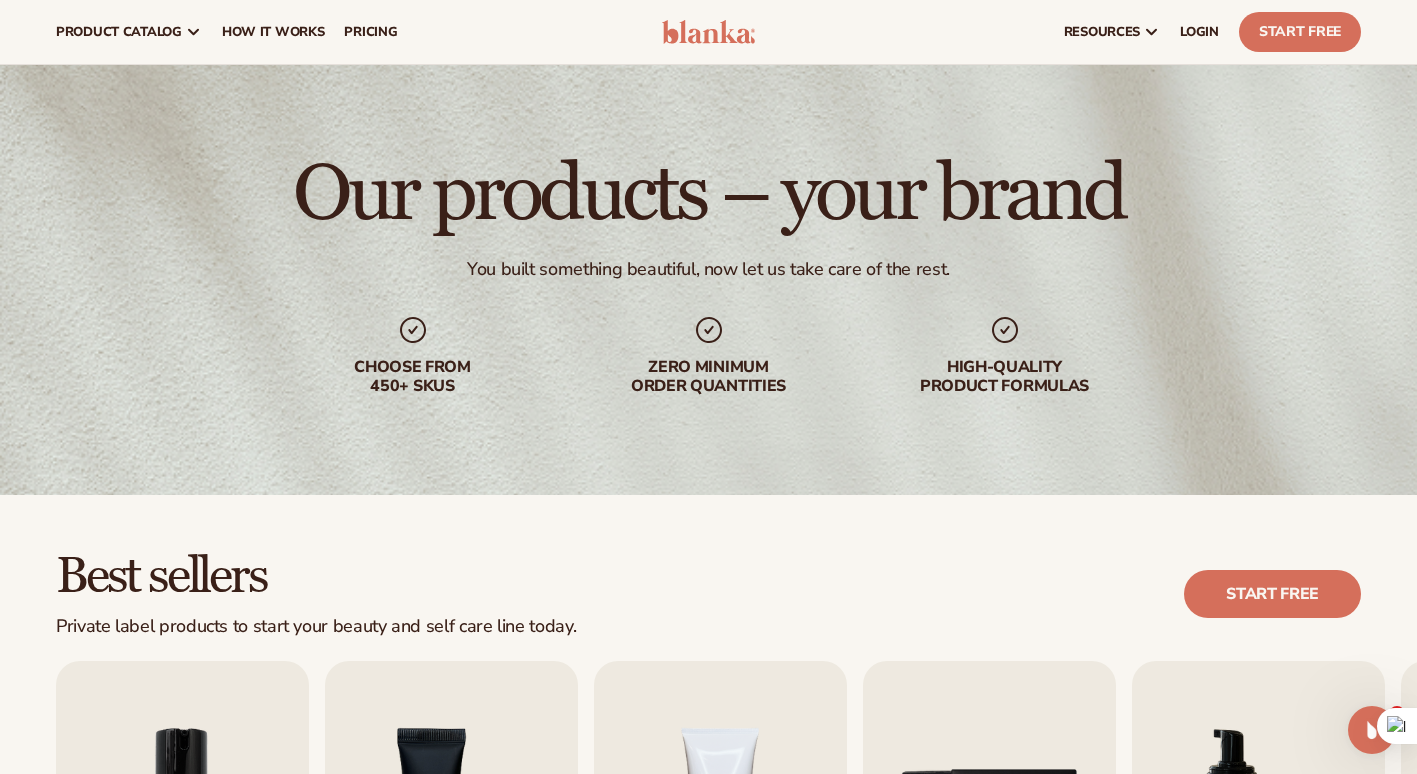 scroll, scrollTop: 0, scrollLeft: 0, axis: both 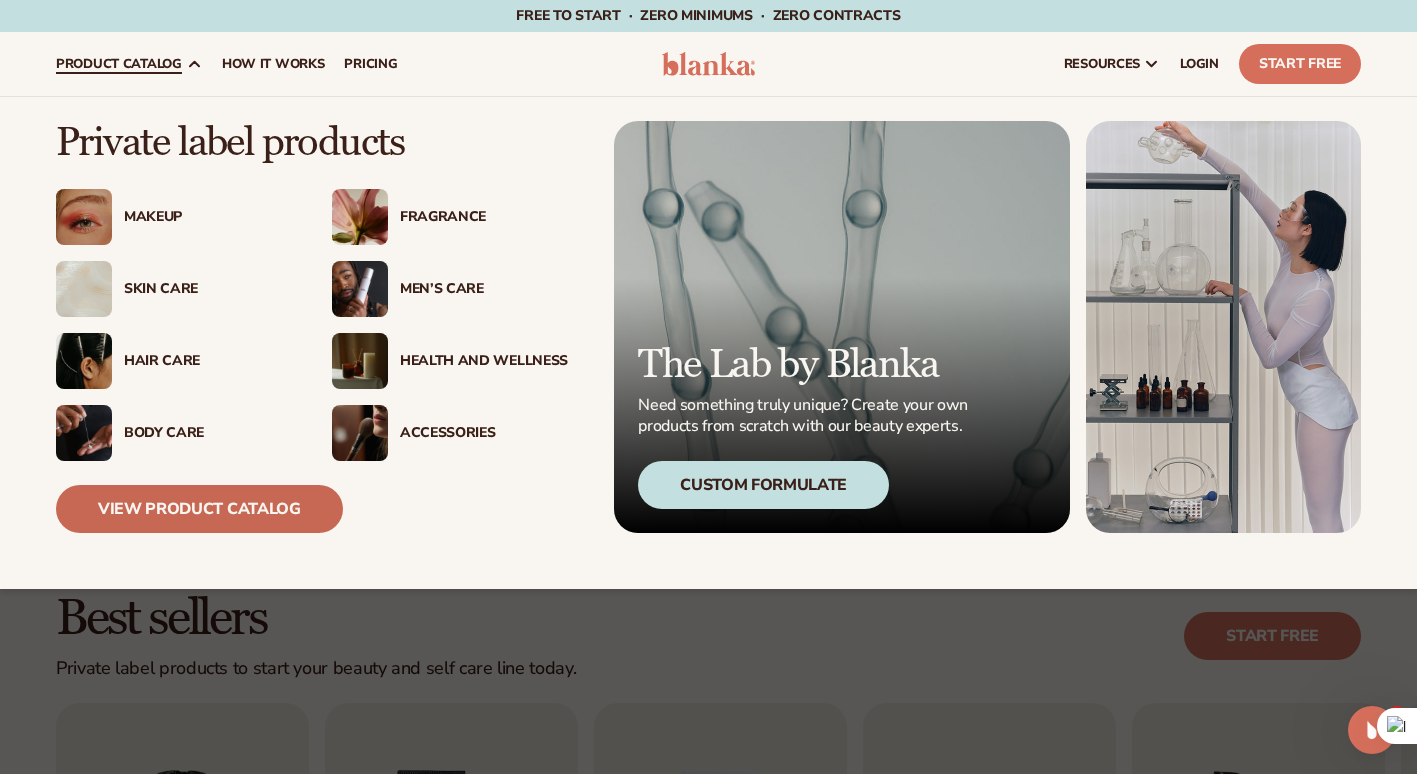 click on "View Product Catalog" at bounding box center [199, 509] 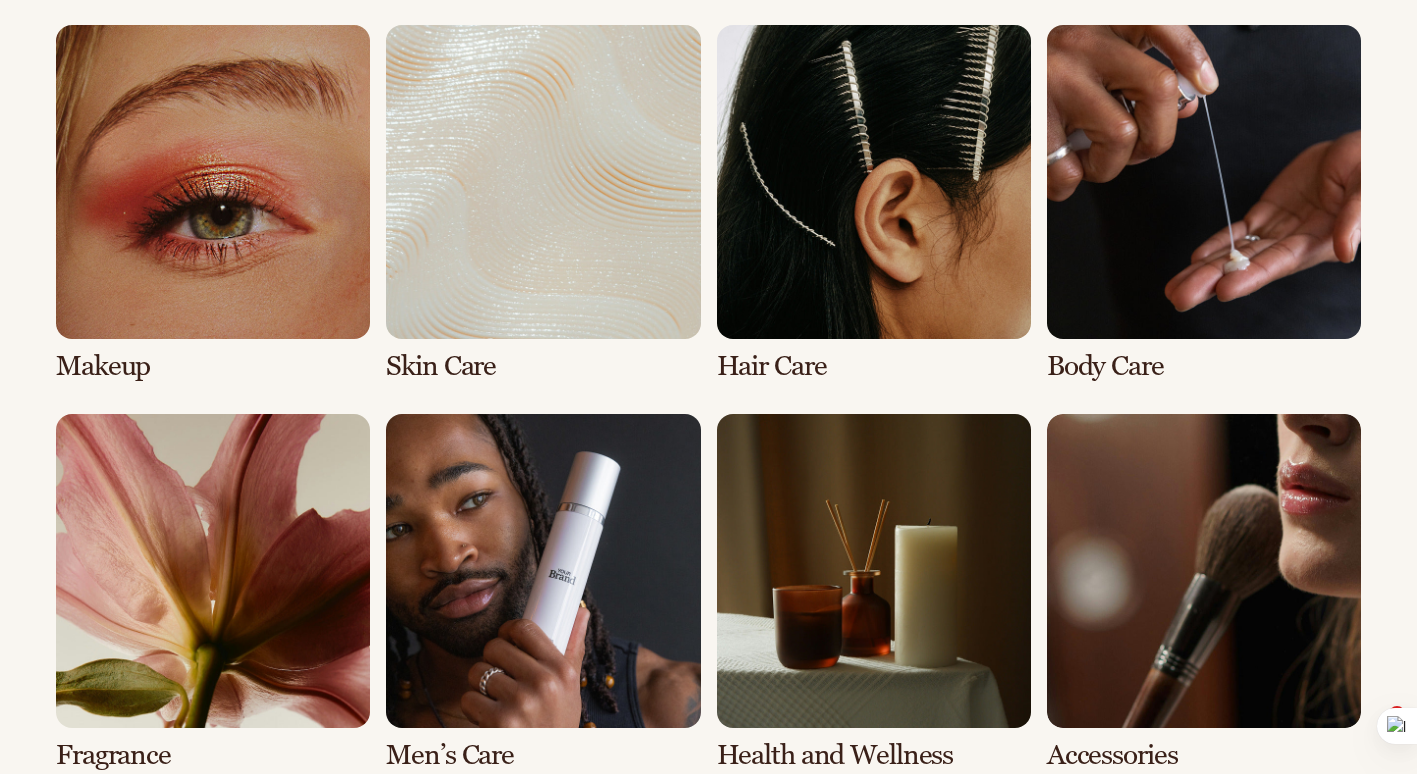 scroll, scrollTop: 1800, scrollLeft: 0, axis: vertical 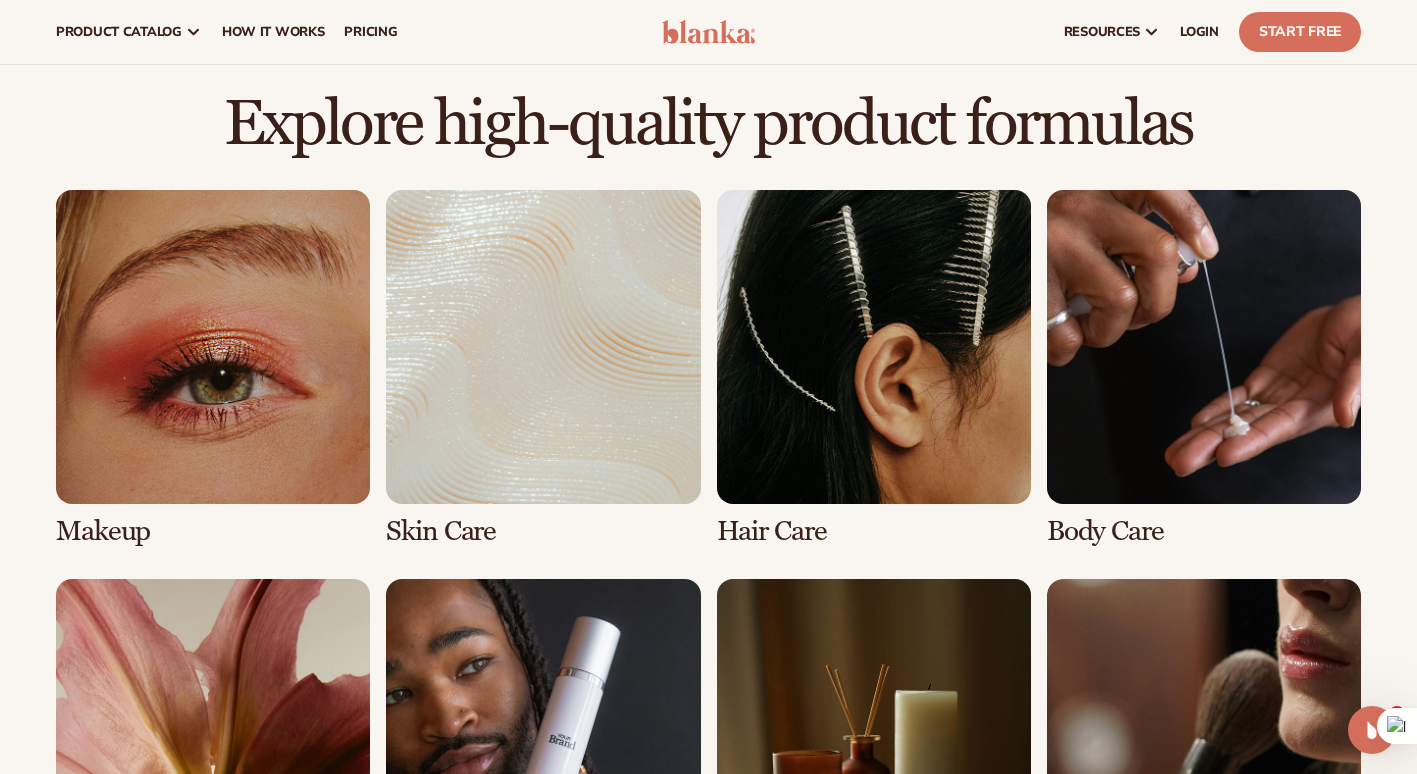 click at bounding box center (543, 368) 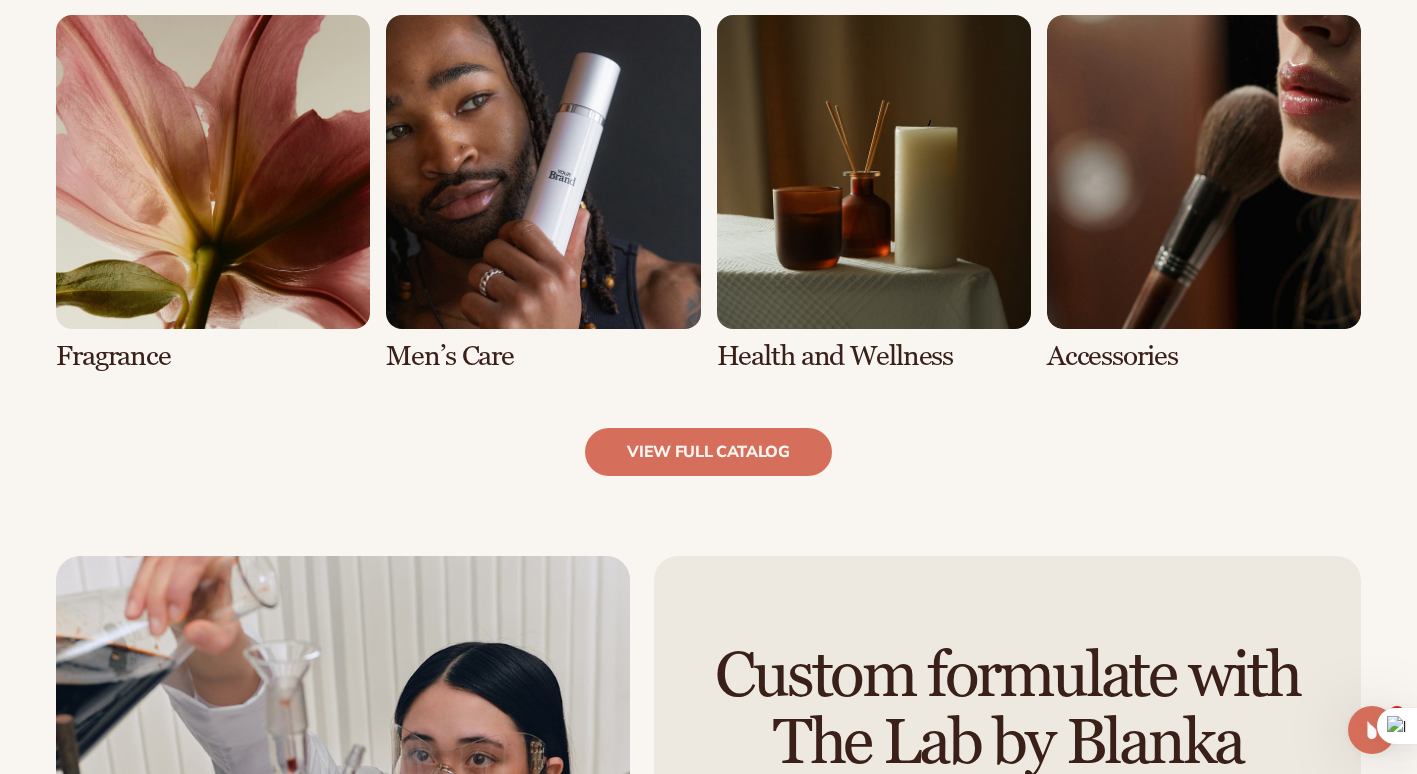 scroll, scrollTop: 1900, scrollLeft: 0, axis: vertical 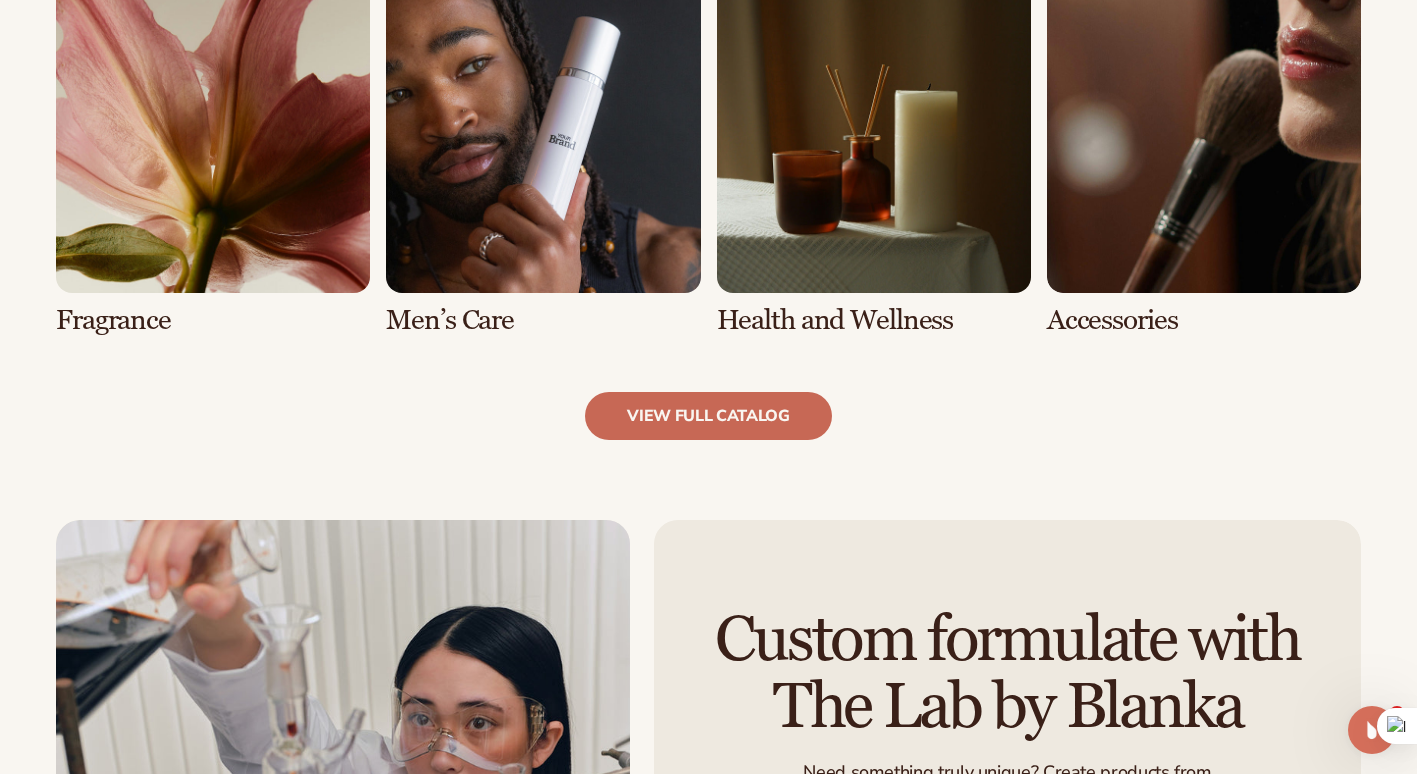 click on "view full catalog" at bounding box center [708, 416] 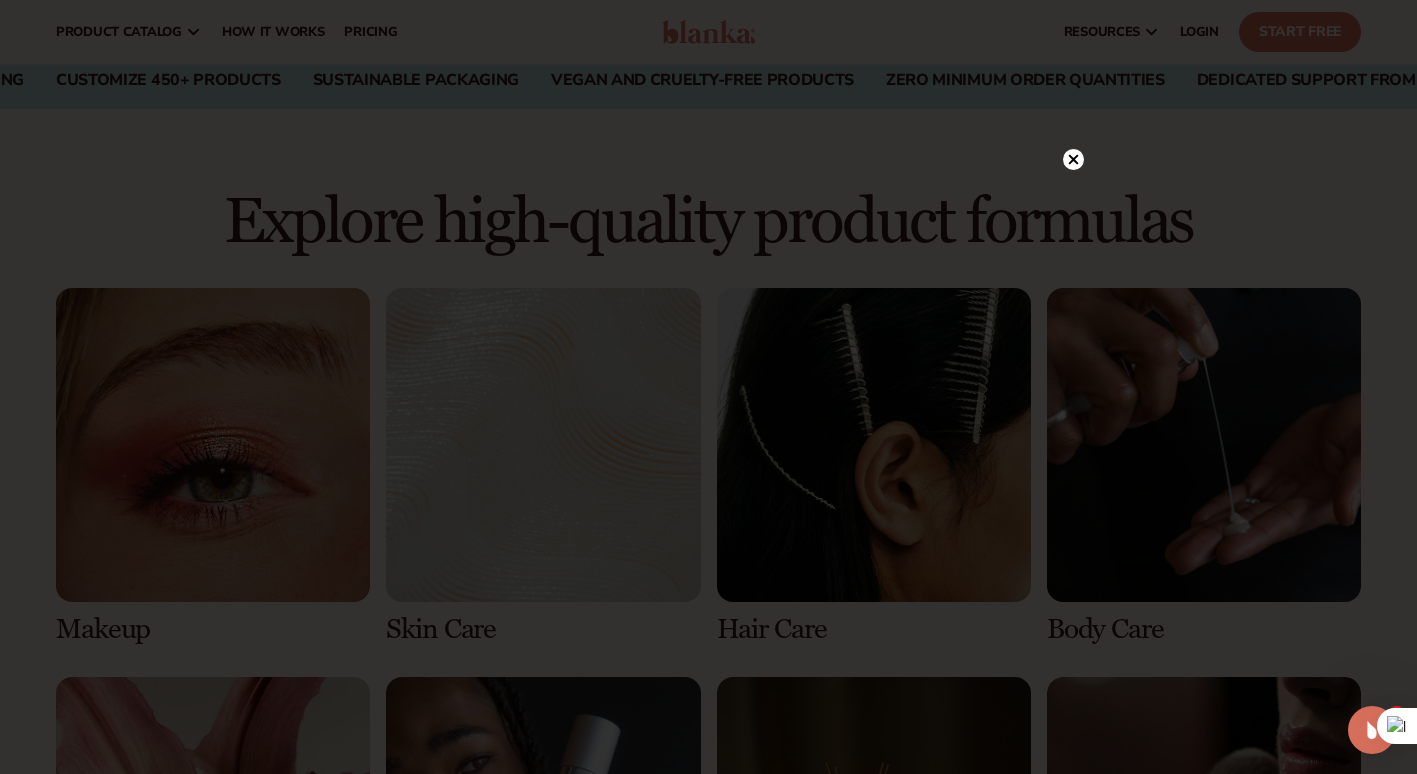 scroll, scrollTop: 1200, scrollLeft: 0, axis: vertical 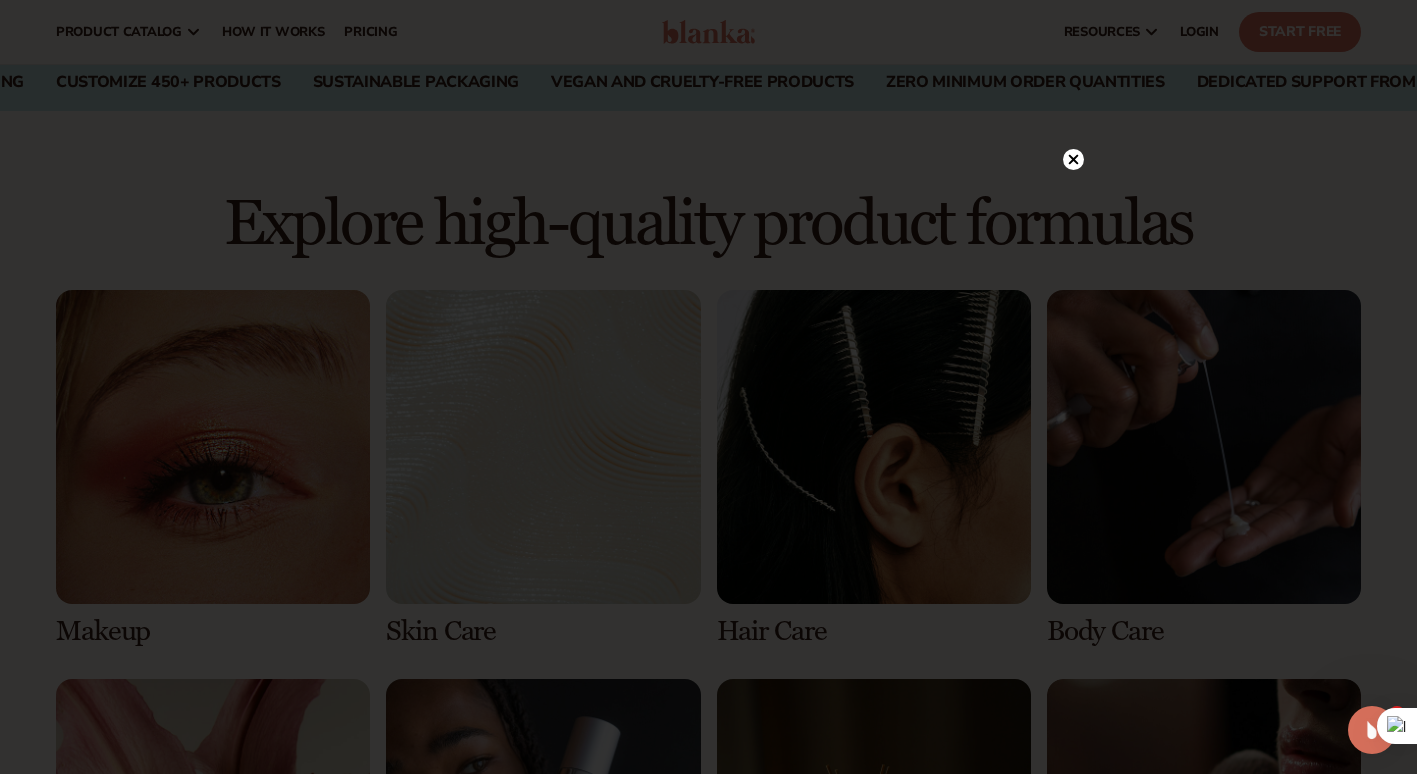 click on "Access catalog" at bounding box center (709, 387) 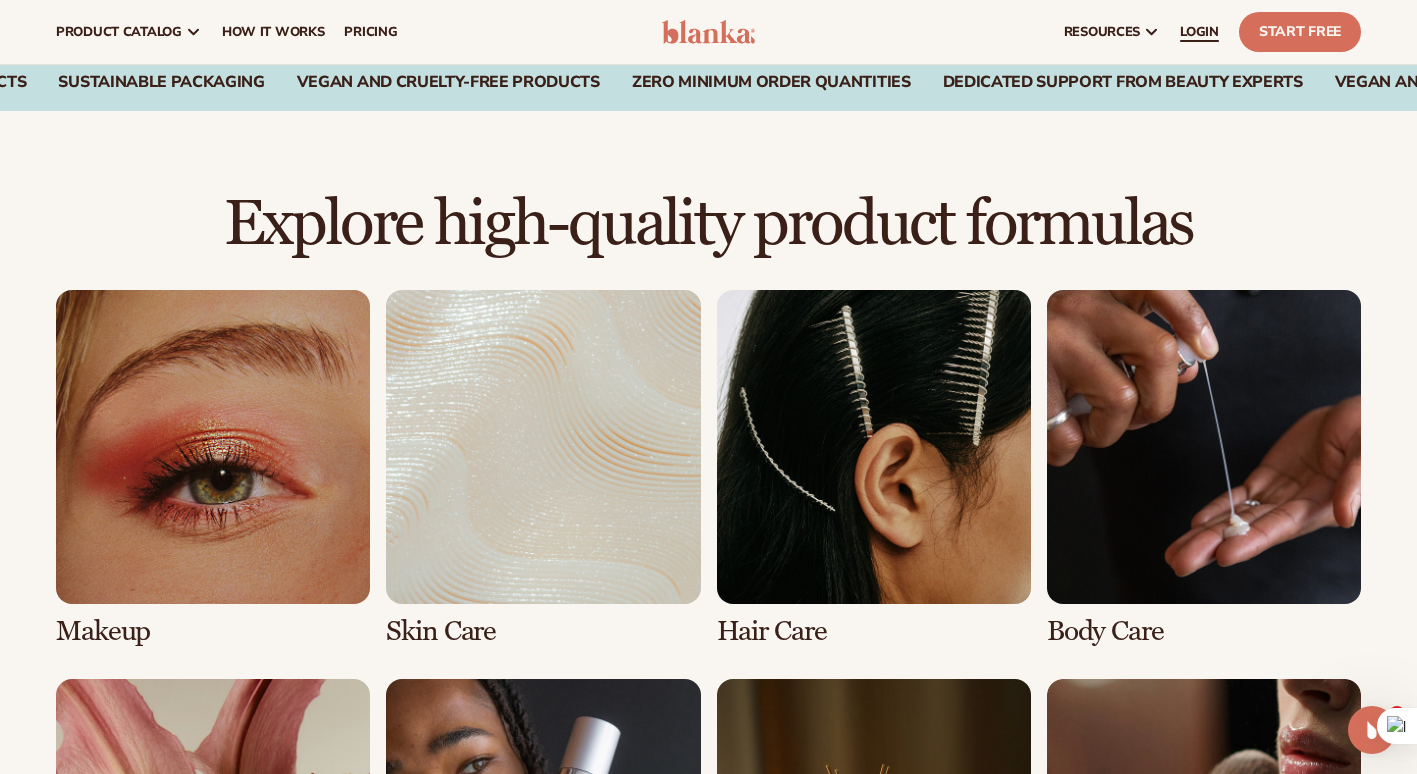 click on "LOGIN" at bounding box center (1199, 32) 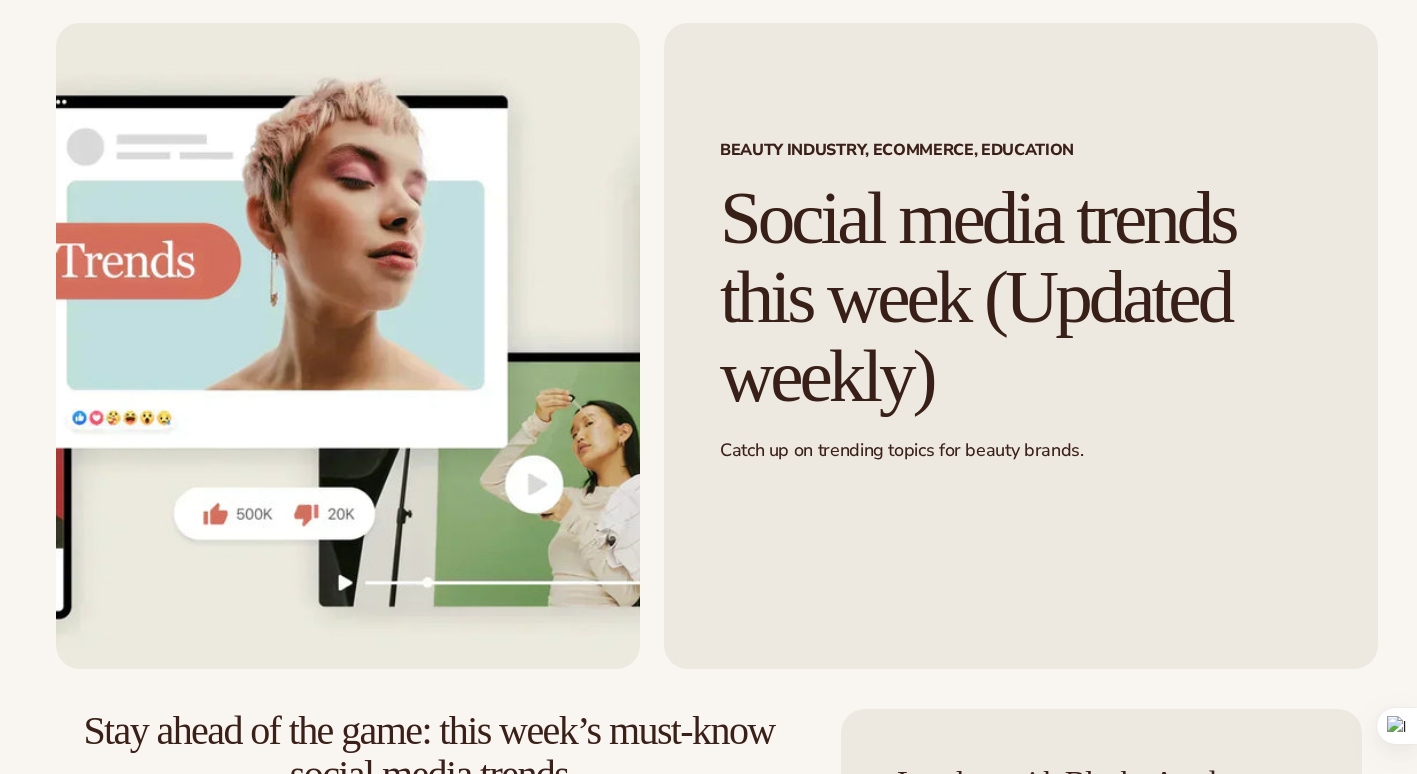 scroll, scrollTop: 100, scrollLeft: 0, axis: vertical 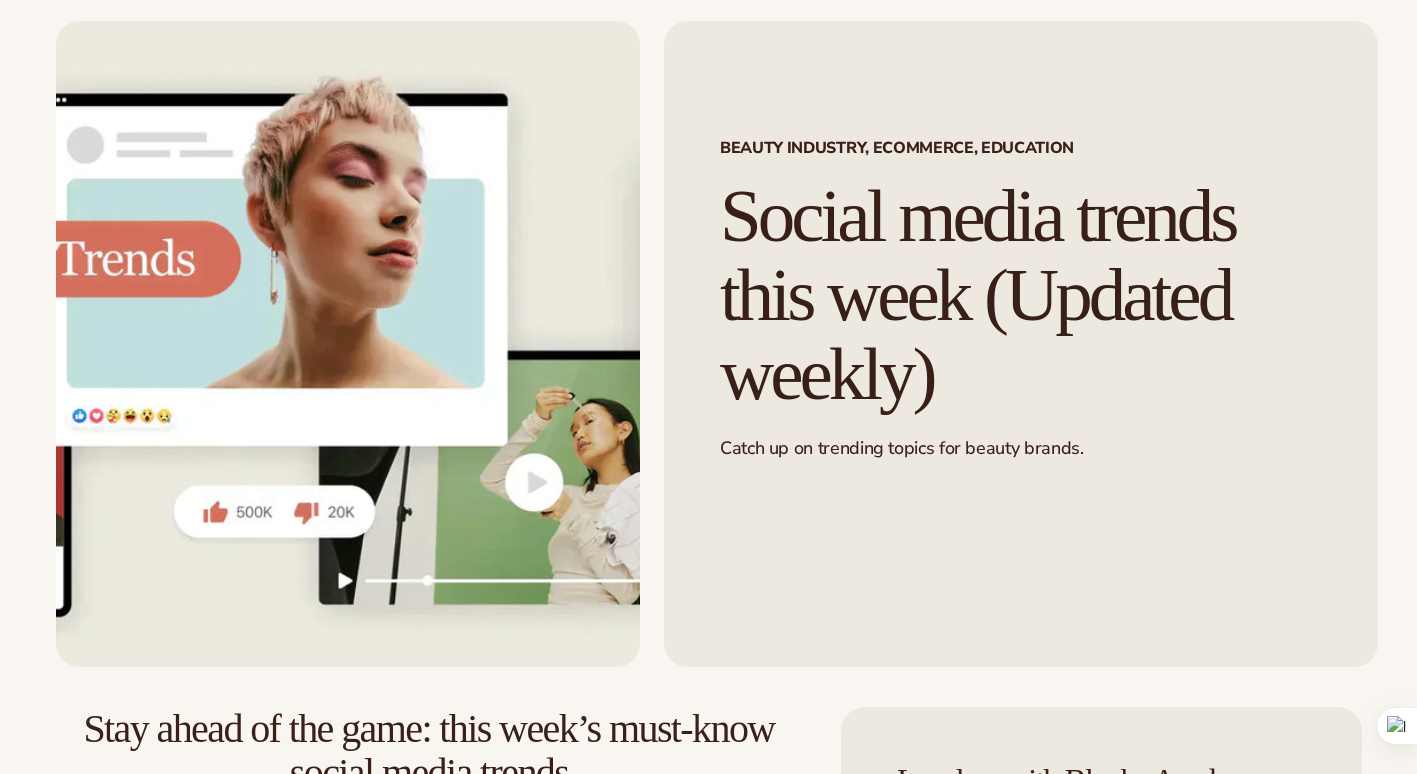 click on "Social media trends this week (Updated weekly)" at bounding box center (1021, 295) 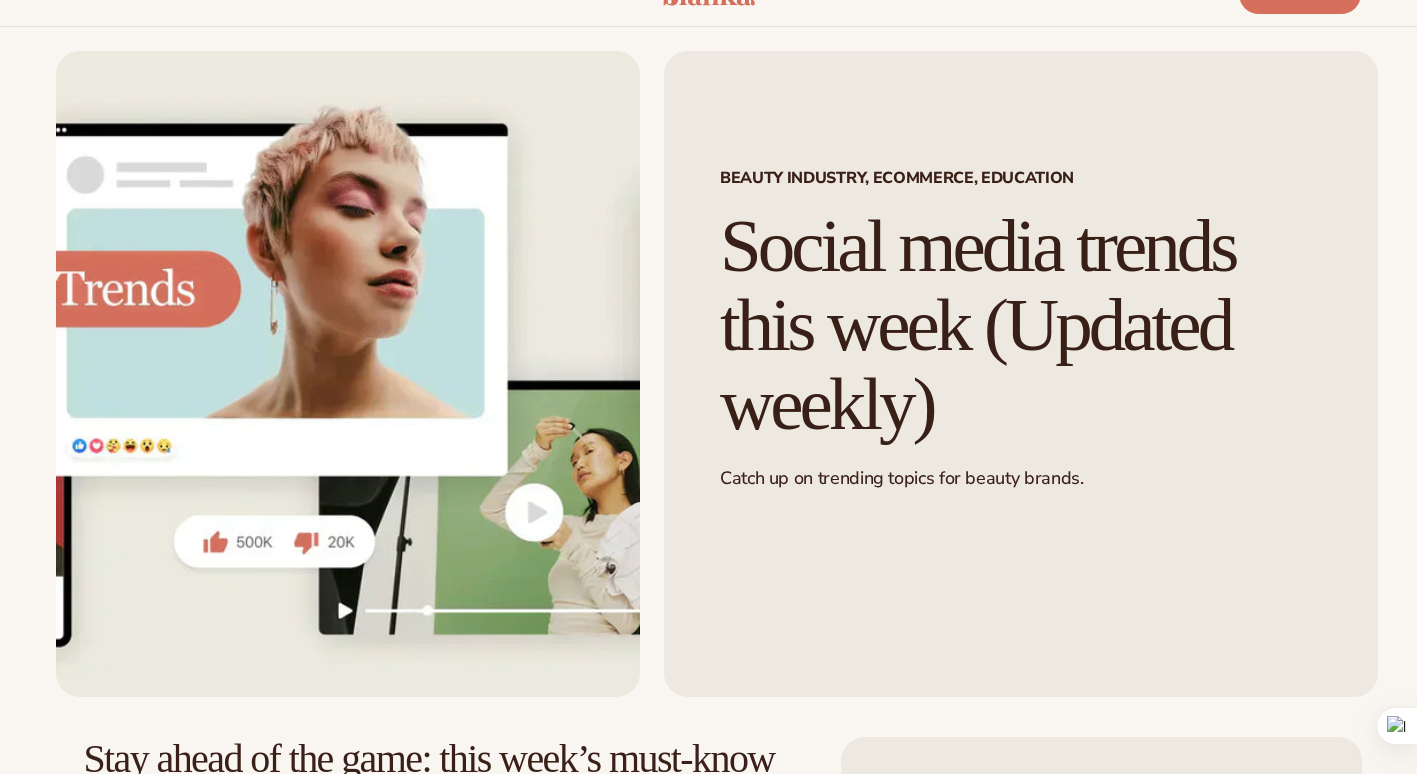 scroll, scrollTop: 0, scrollLeft: 0, axis: both 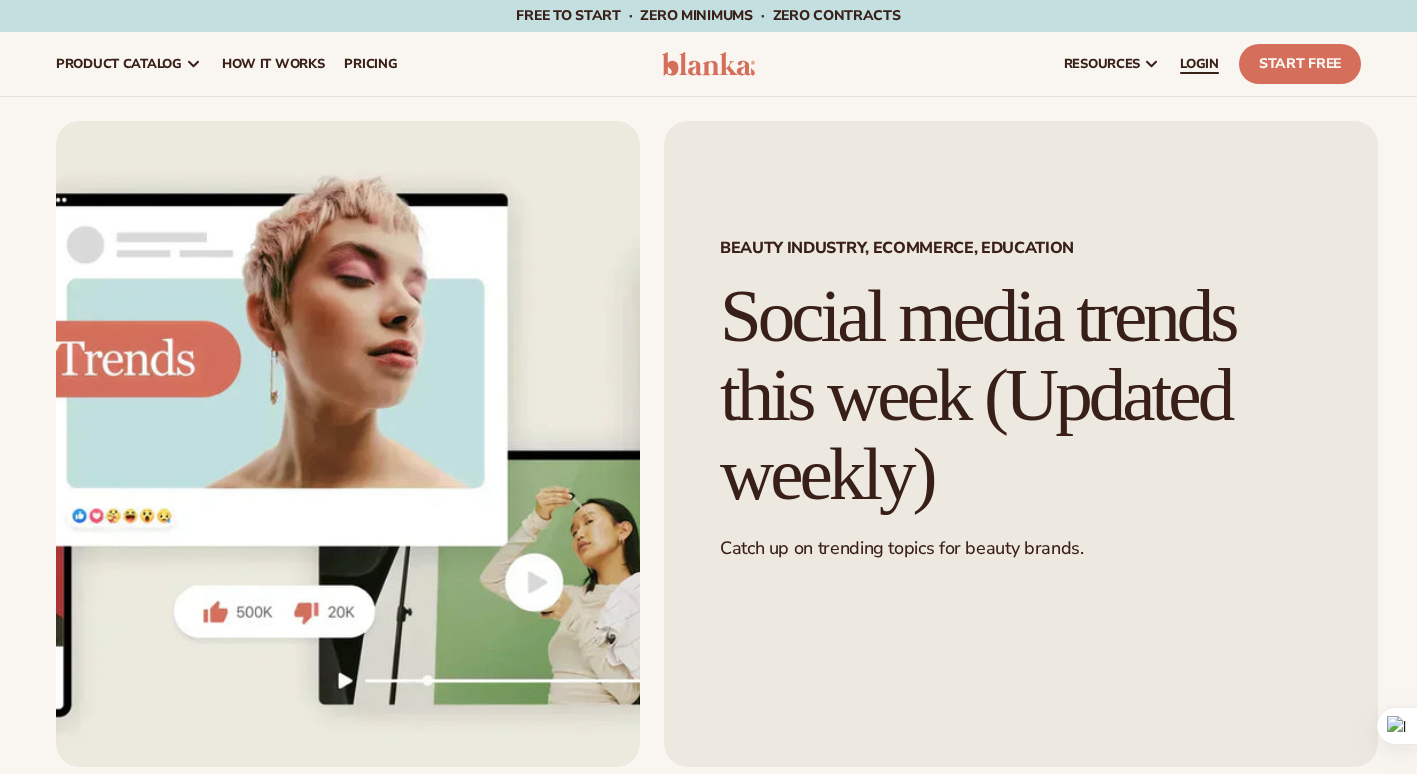 click on "LOGIN" at bounding box center (1199, 64) 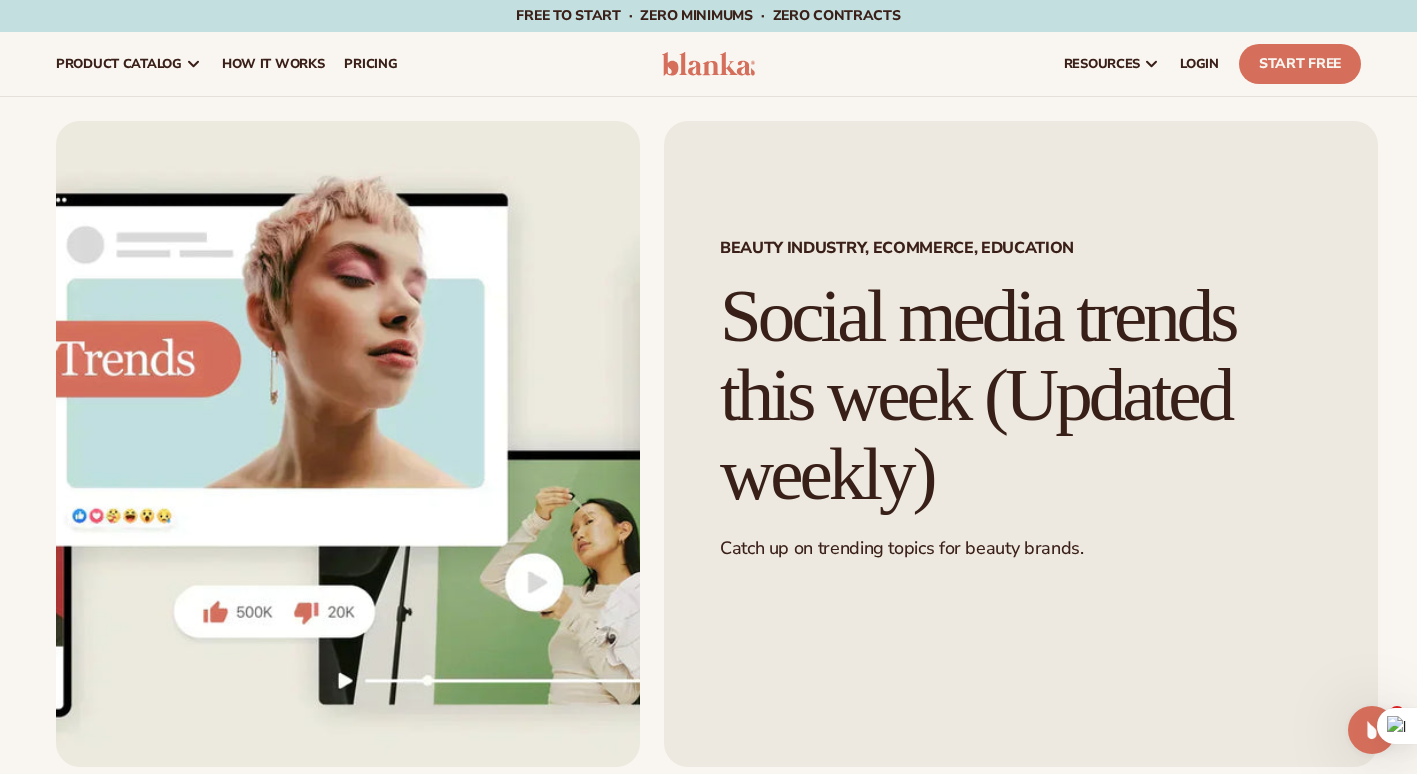 scroll, scrollTop: 0, scrollLeft: 0, axis: both 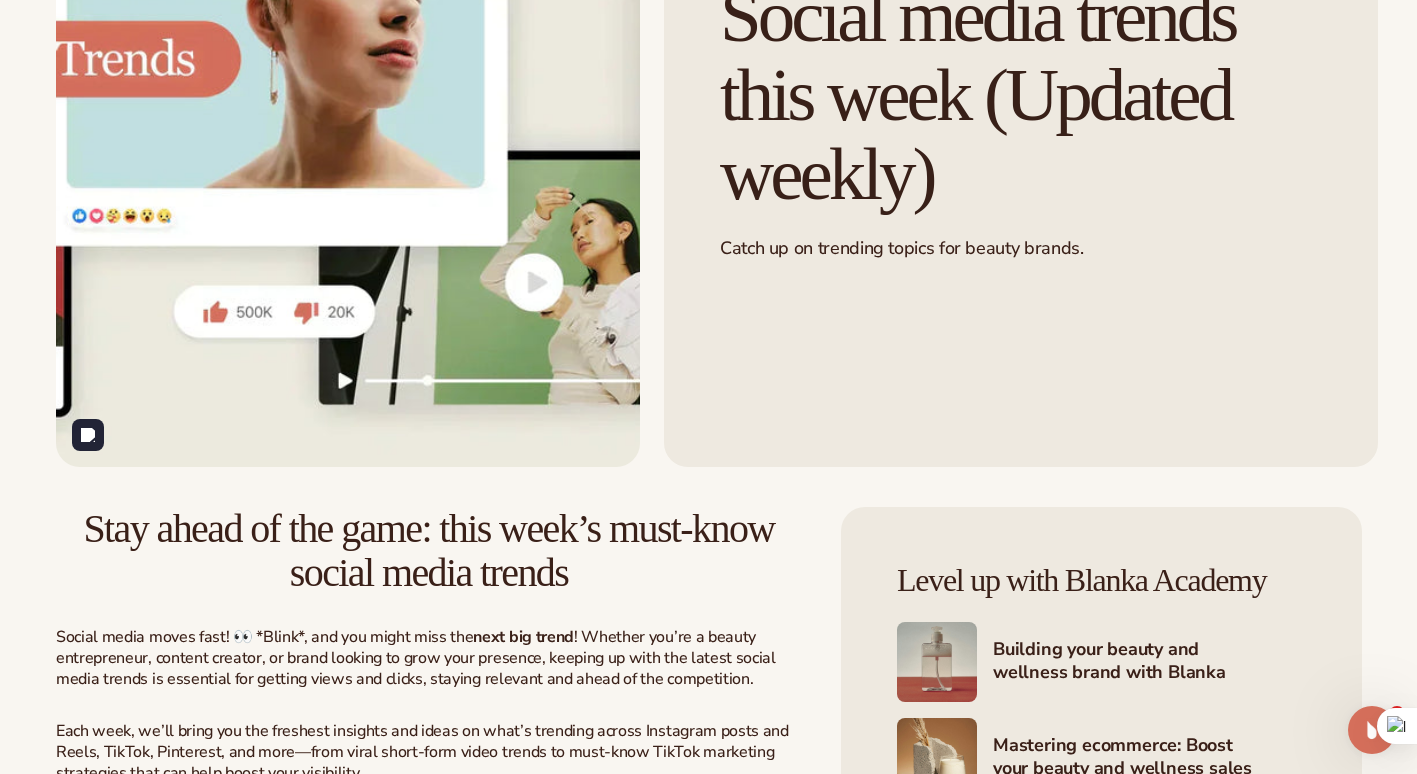 click at bounding box center [348, 144] 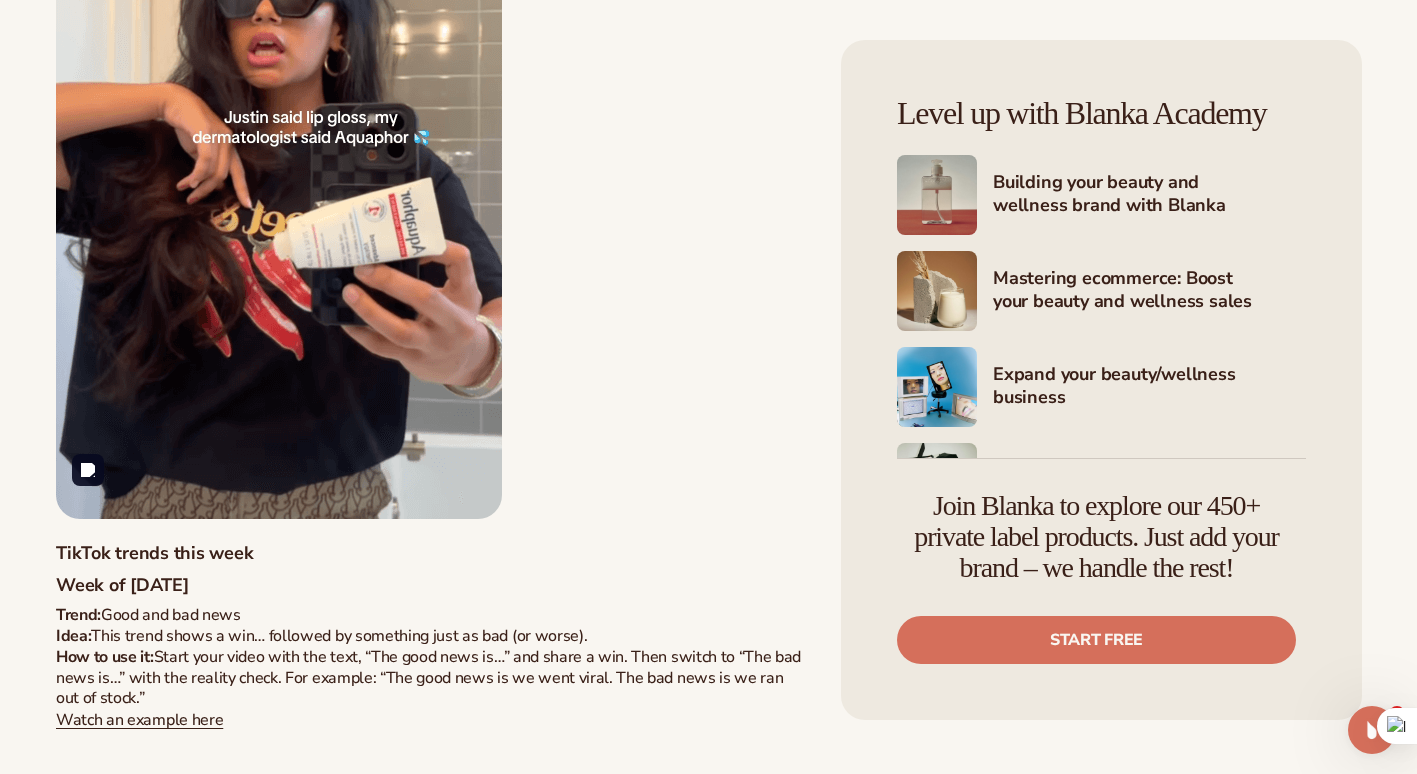 scroll, scrollTop: 6400, scrollLeft: 0, axis: vertical 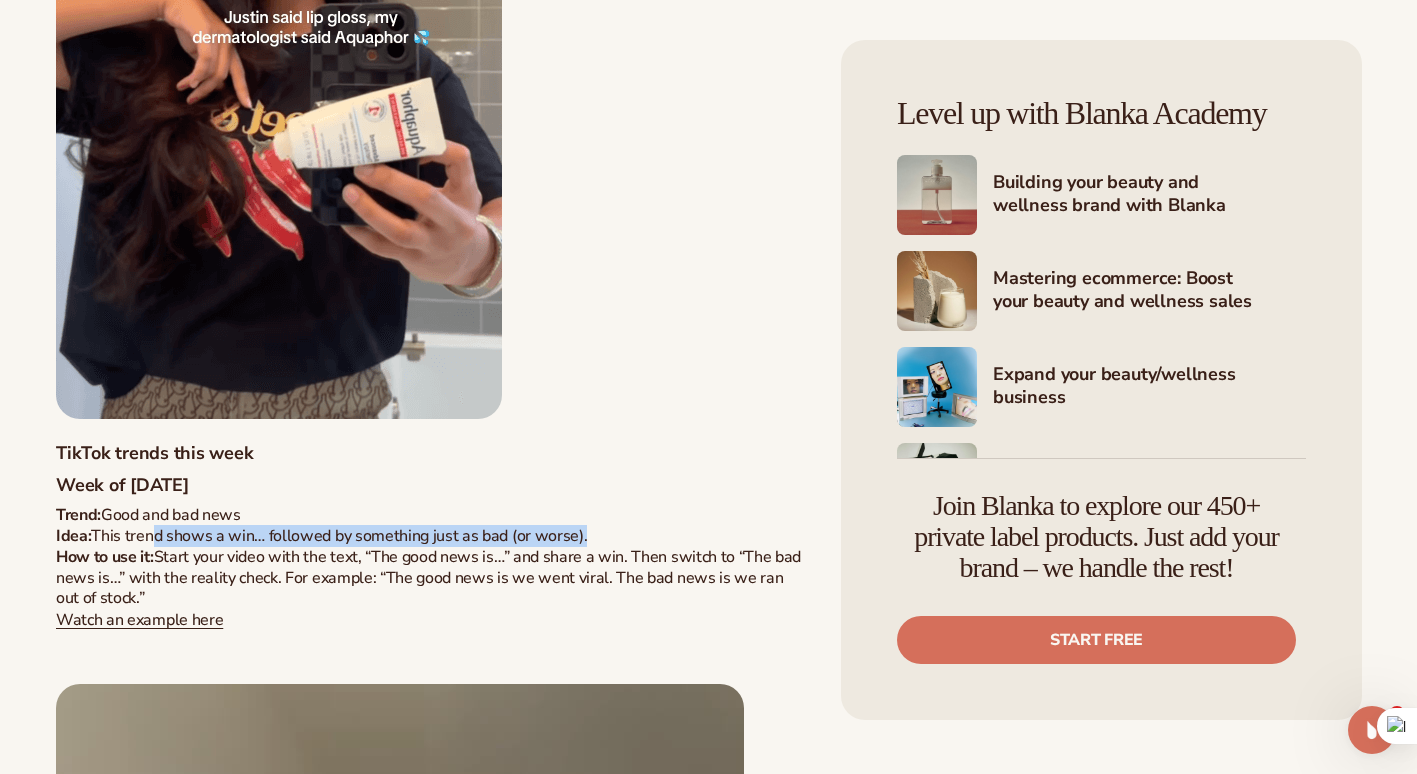 drag, startPoint x: 156, startPoint y: 546, endPoint x: 599, endPoint y: 547, distance: 443.00113 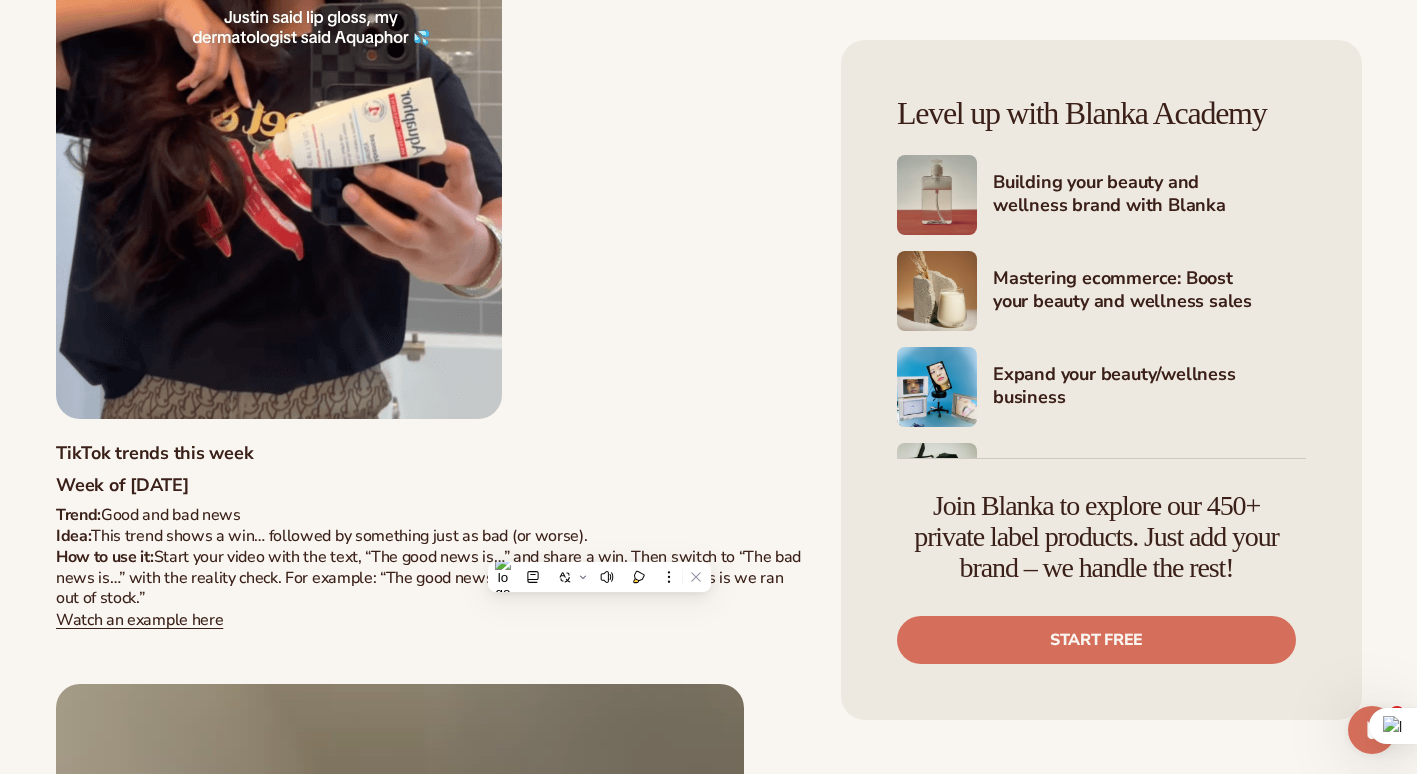 drag, startPoint x: 599, startPoint y: 547, endPoint x: 454, endPoint y: 572, distance: 147.13939 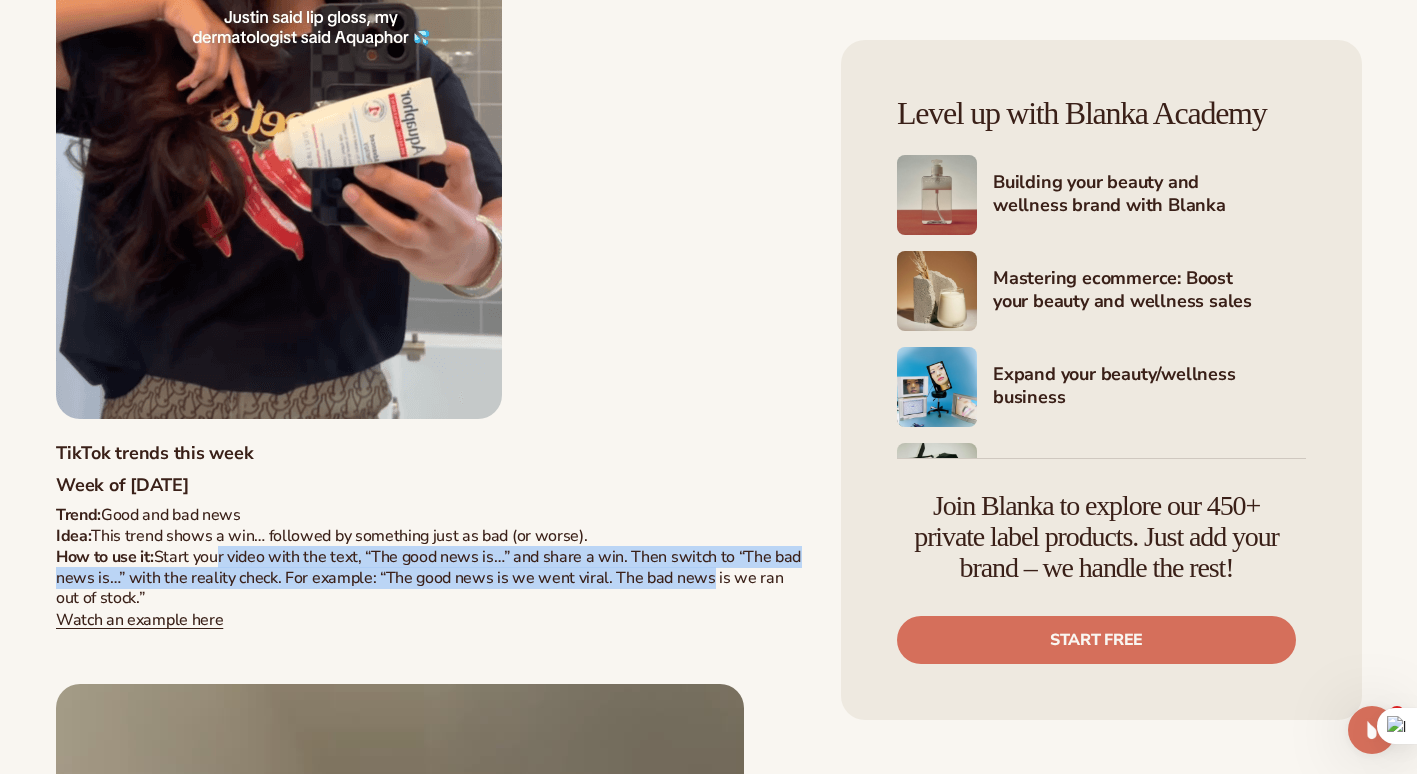 drag, startPoint x: 219, startPoint y: 563, endPoint x: 738, endPoint y: 582, distance: 519.34766 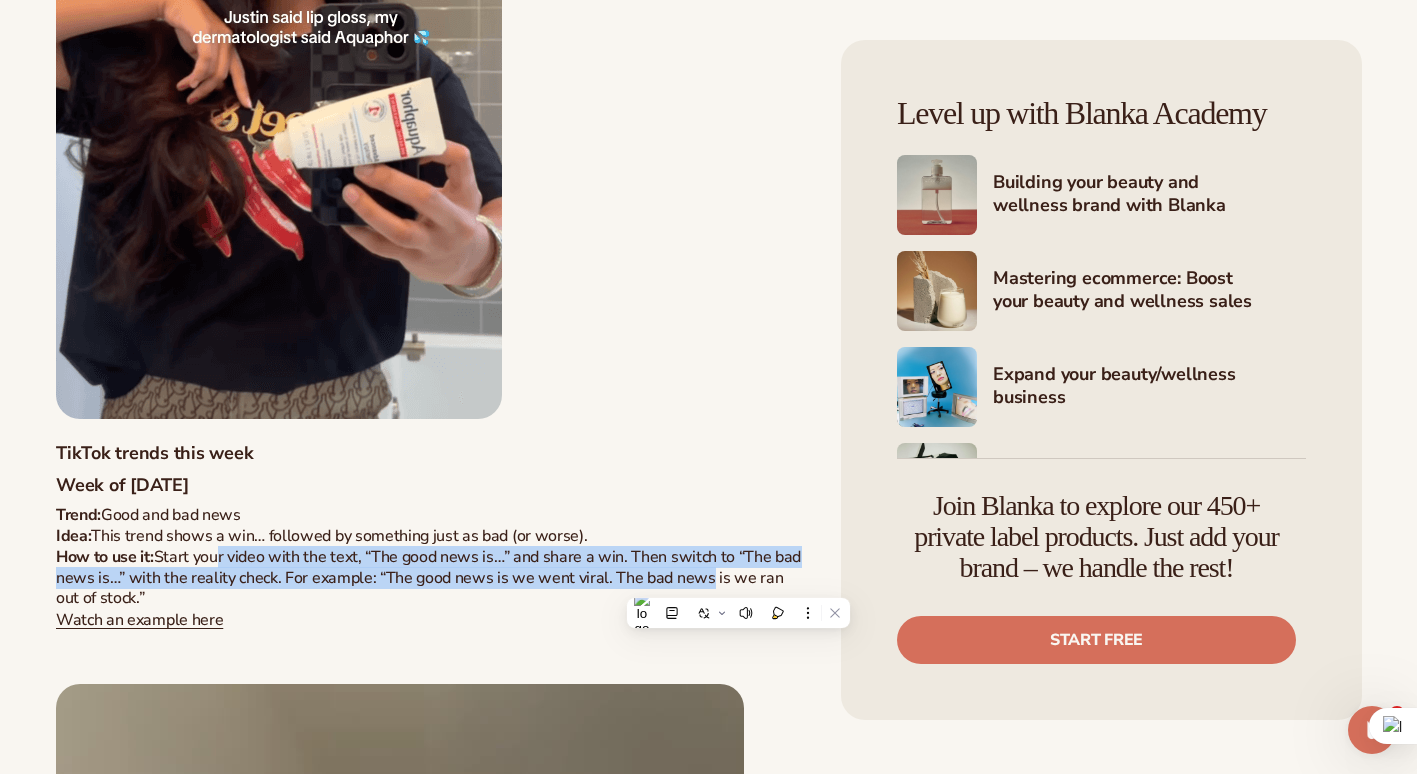 click on "Trend:  Good and bad news  Idea:  This trend shows a win… followed by something just as bad (or worse). How to use it:  Start your video with the text, “The good news is…” and share a win. Then switch to “The bad news is…” with the reality check. For example: “The good news is we went viral. The bad news is we ran out of stock.” Watch an example here" at bounding box center (429, 578) 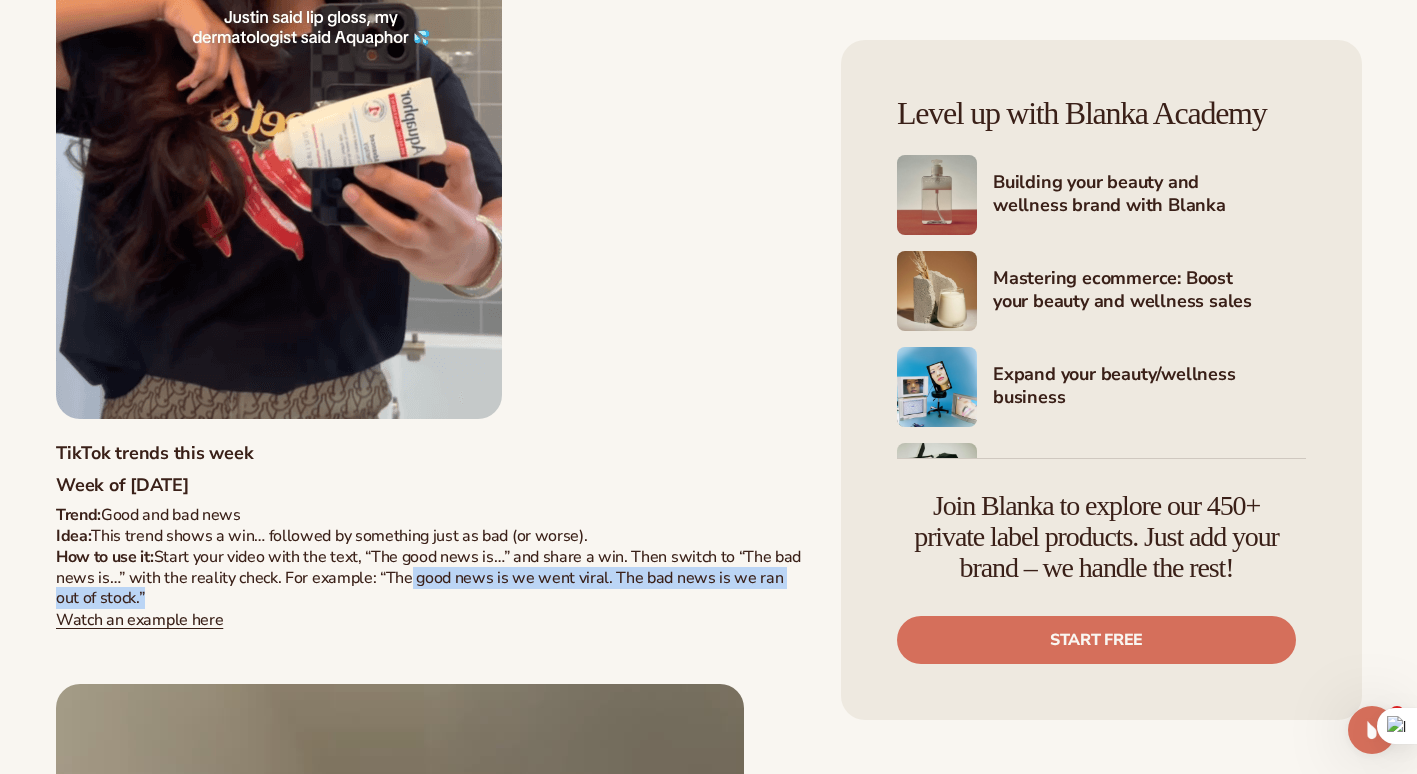 drag, startPoint x: 438, startPoint y: 580, endPoint x: 715, endPoint y: 593, distance: 277.3049 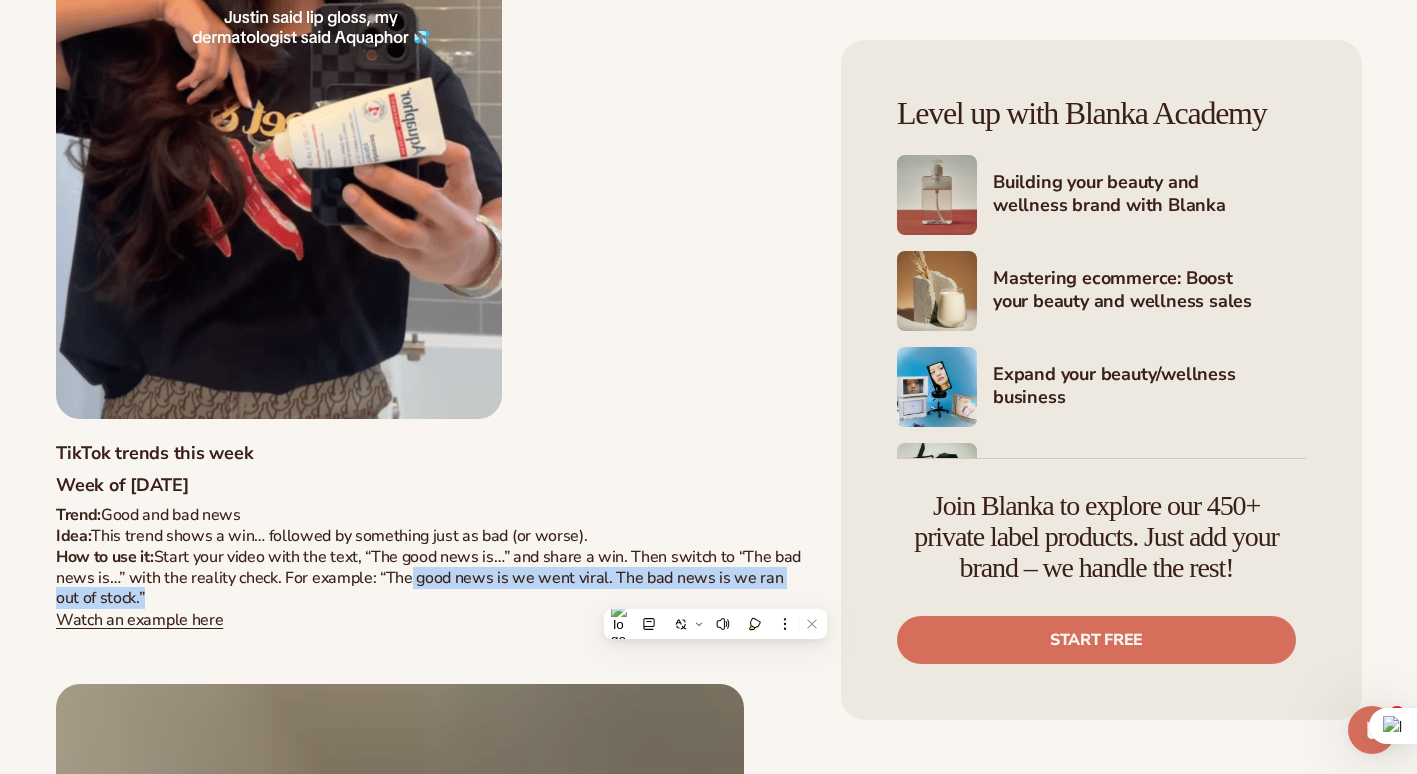 click on "Trend:  Good and bad news  Idea:  This trend shows a win… followed by something just as bad (or worse). How to use it:  Start your video with the text, “The good news is…” and share a win. Then switch to “The bad news is…” with the reality check. For example: “The good news is we went viral. The bad news is we ran out of stock.” Watch an example here" at bounding box center (429, 578) 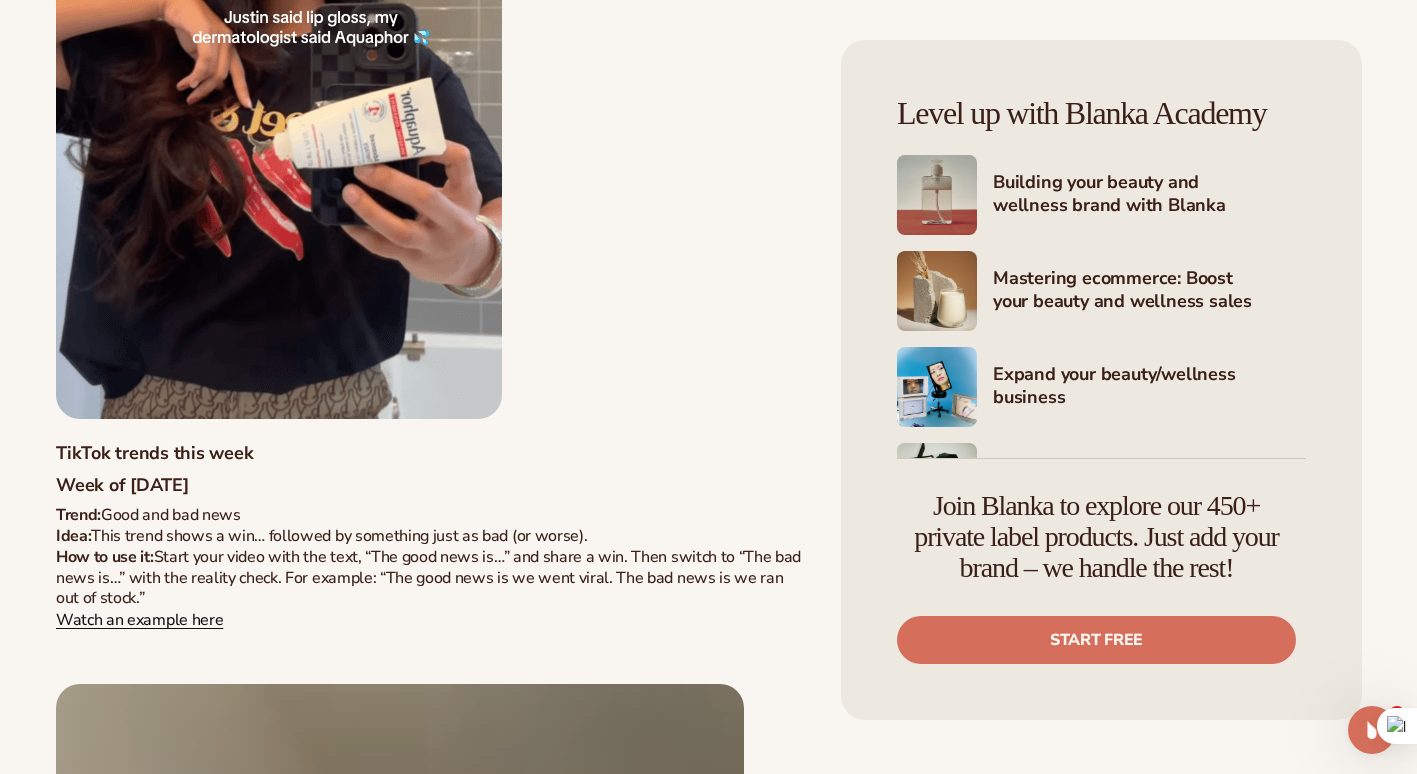 click on "Watch an example here" at bounding box center [139, 620] 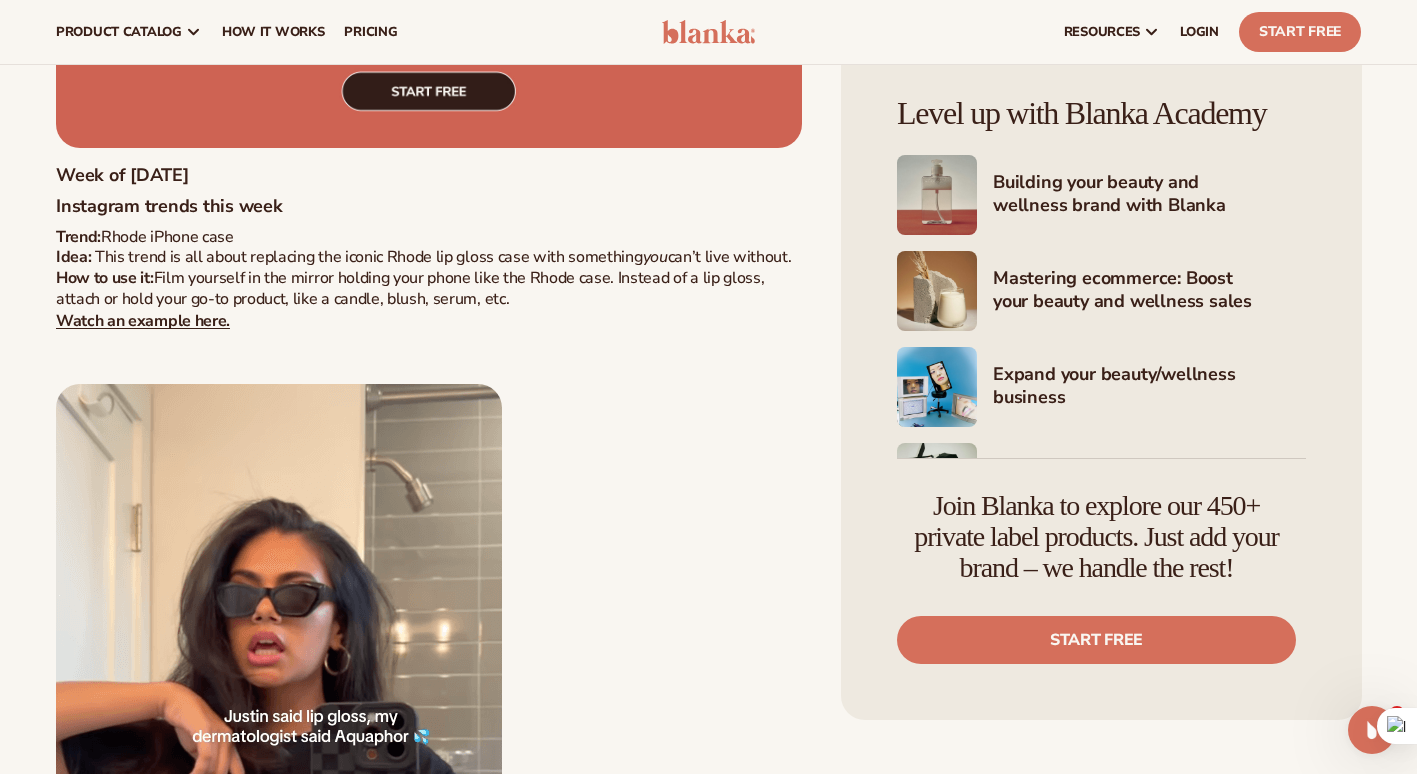 scroll, scrollTop: 5700, scrollLeft: 0, axis: vertical 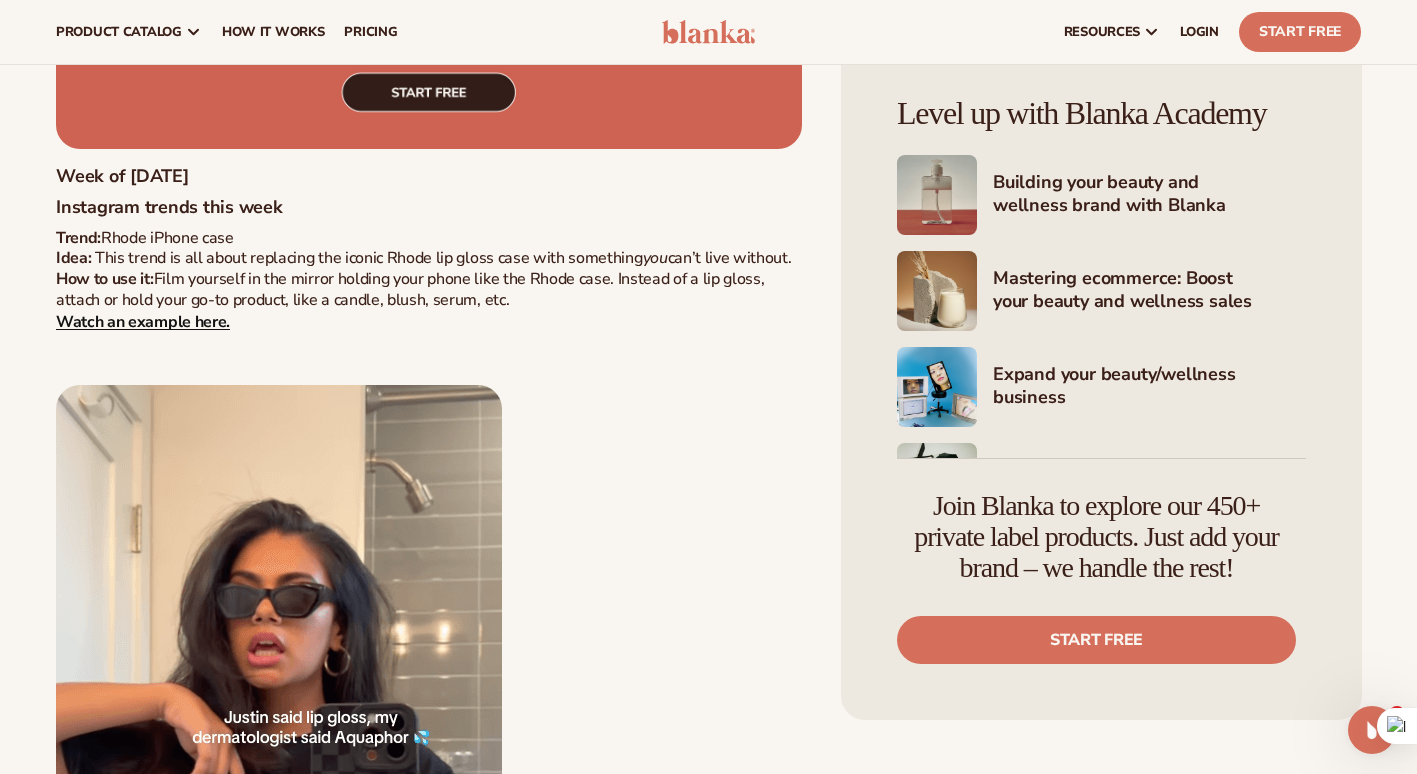 click on "Watch an example here." at bounding box center [143, 321] 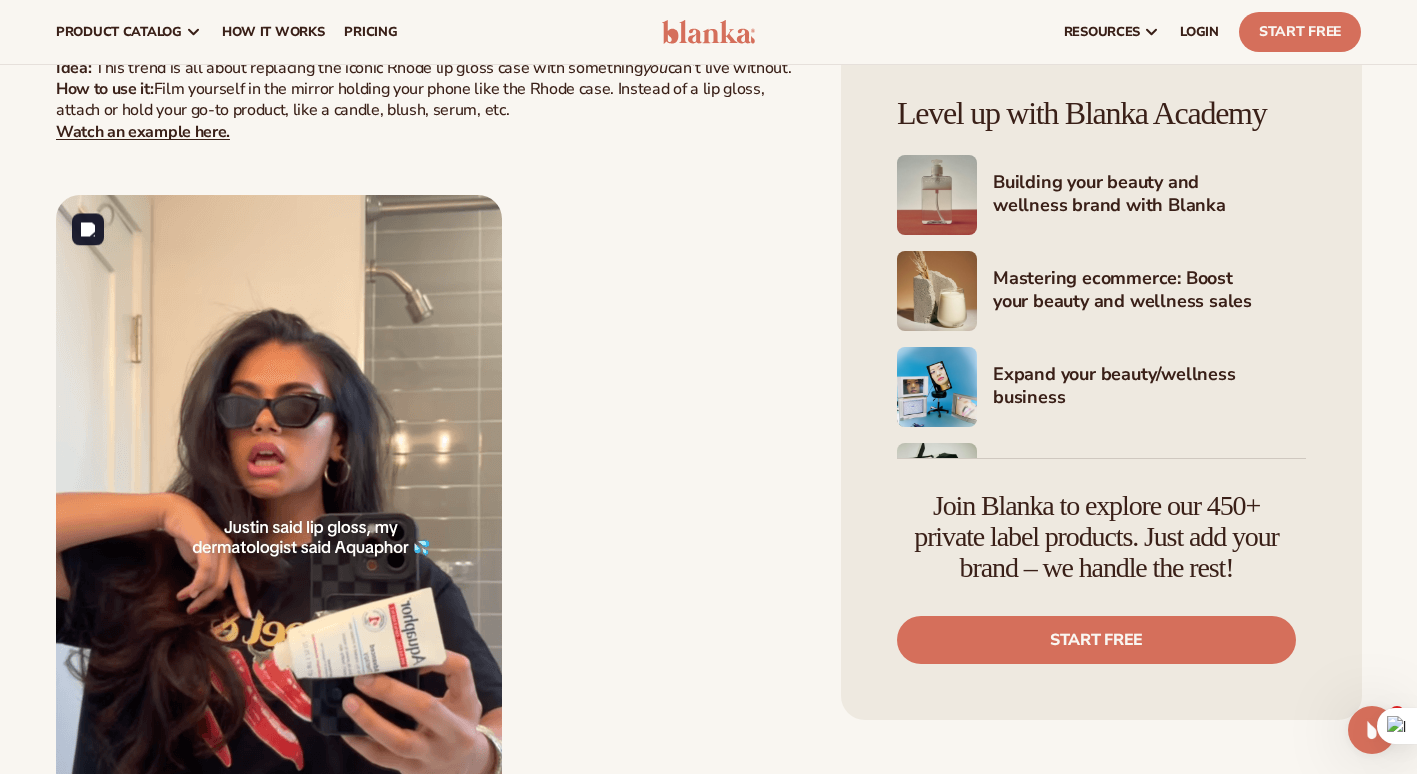 scroll, scrollTop: 5800, scrollLeft: 0, axis: vertical 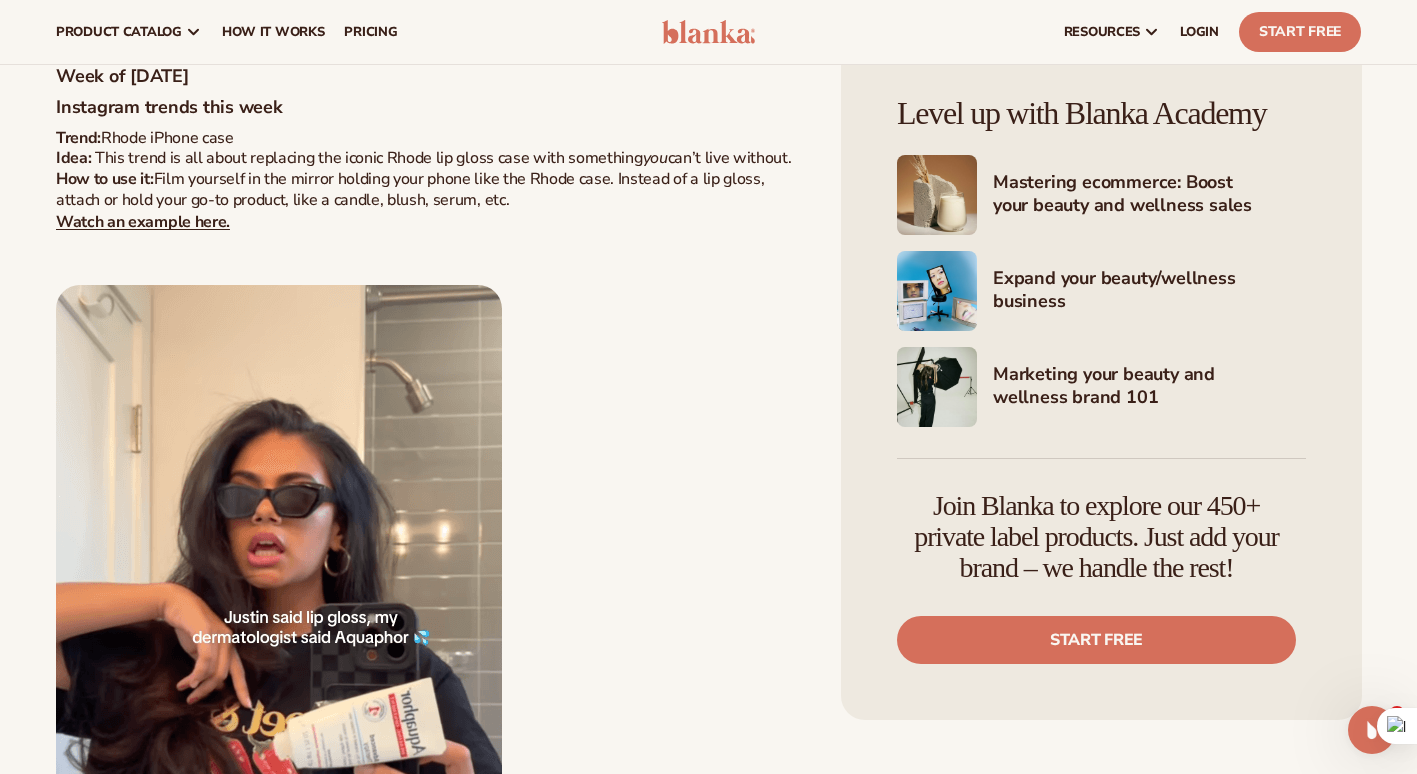 click on "Mastering ecommerce: Boost your beauty and wellness sales" at bounding box center [1149, 195] 